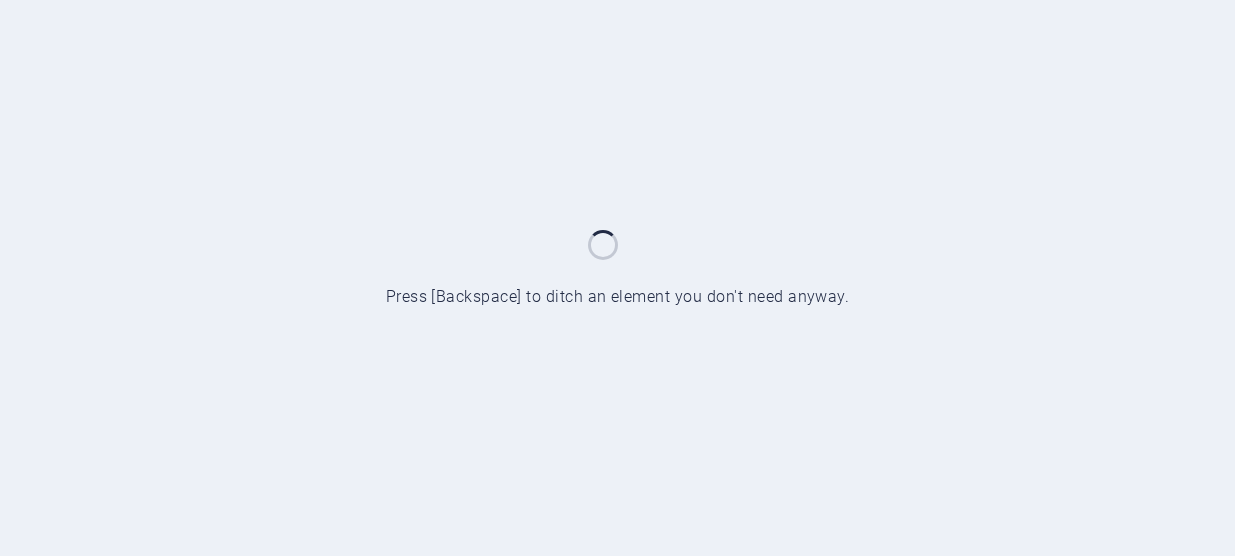 scroll, scrollTop: 0, scrollLeft: 0, axis: both 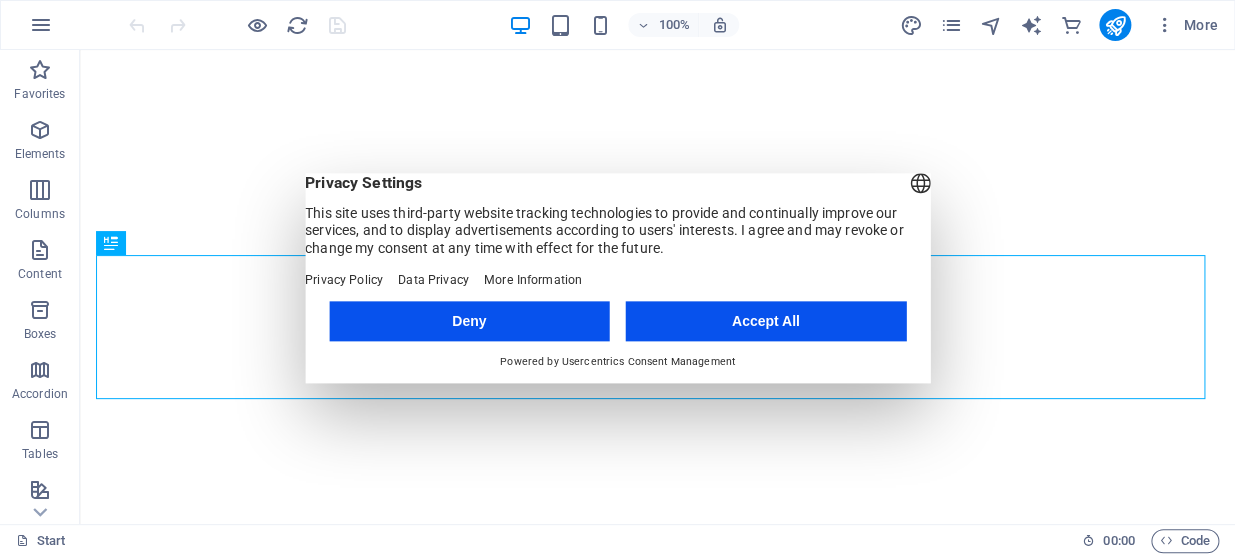 click on "Accept All" at bounding box center (766, 321) 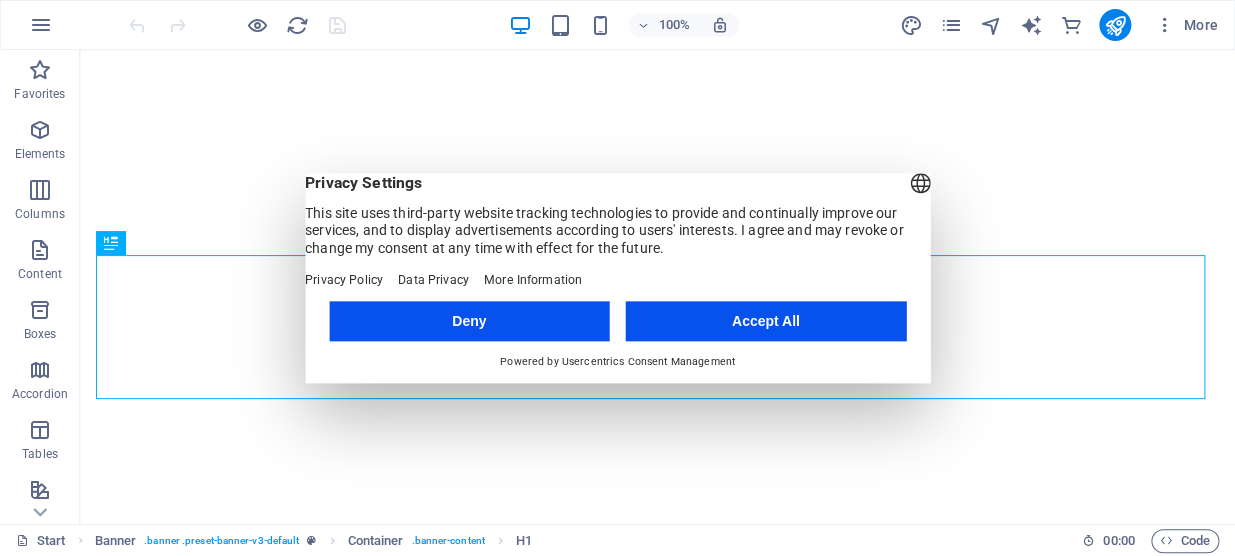 click on "Accept All" at bounding box center [766, 321] 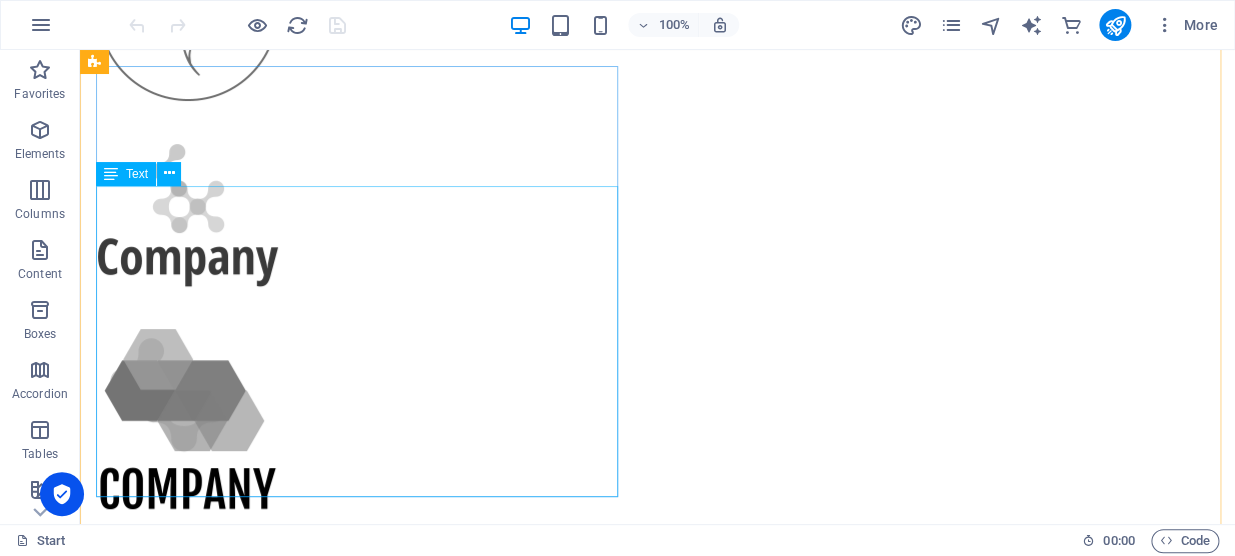 scroll, scrollTop: 1272, scrollLeft: 0, axis: vertical 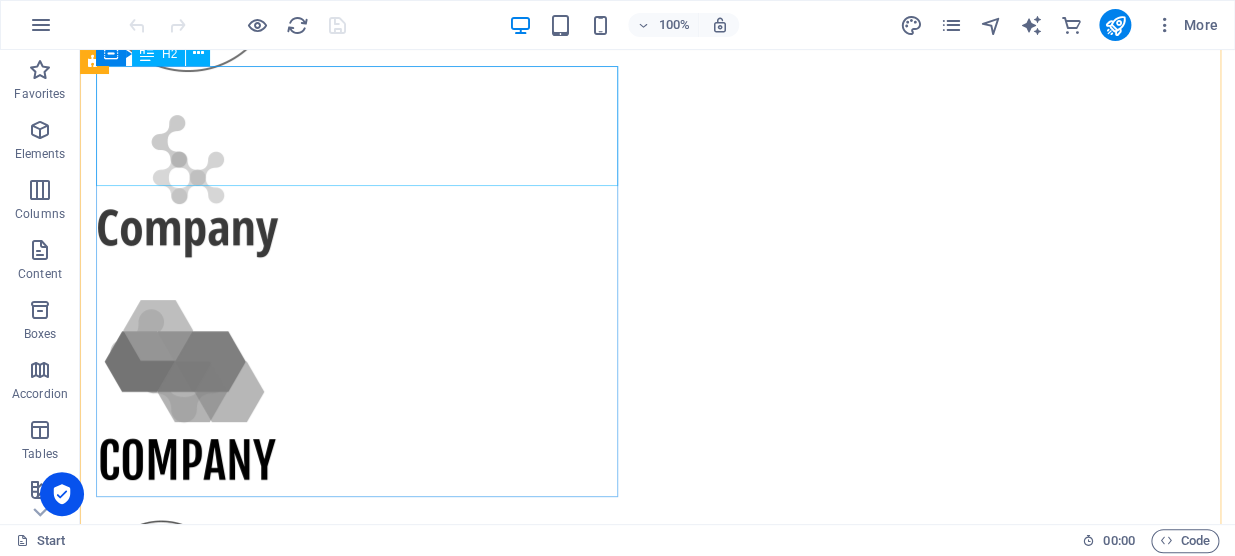 click on "[DOMAIN_NAME]" at bounding box center [190, 1343] 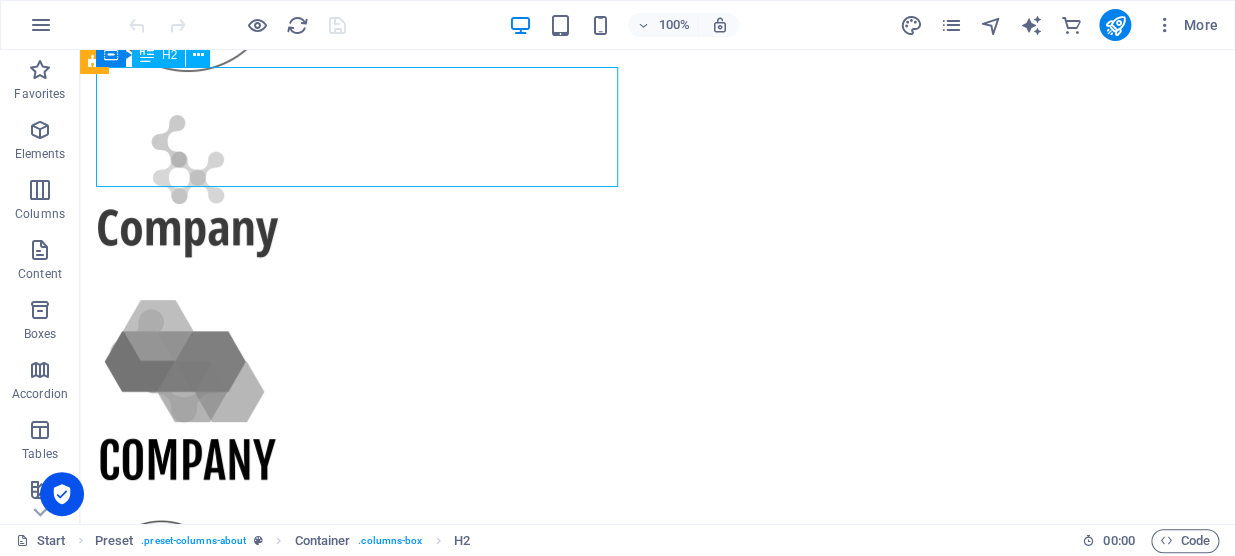 scroll, scrollTop: 1181, scrollLeft: 0, axis: vertical 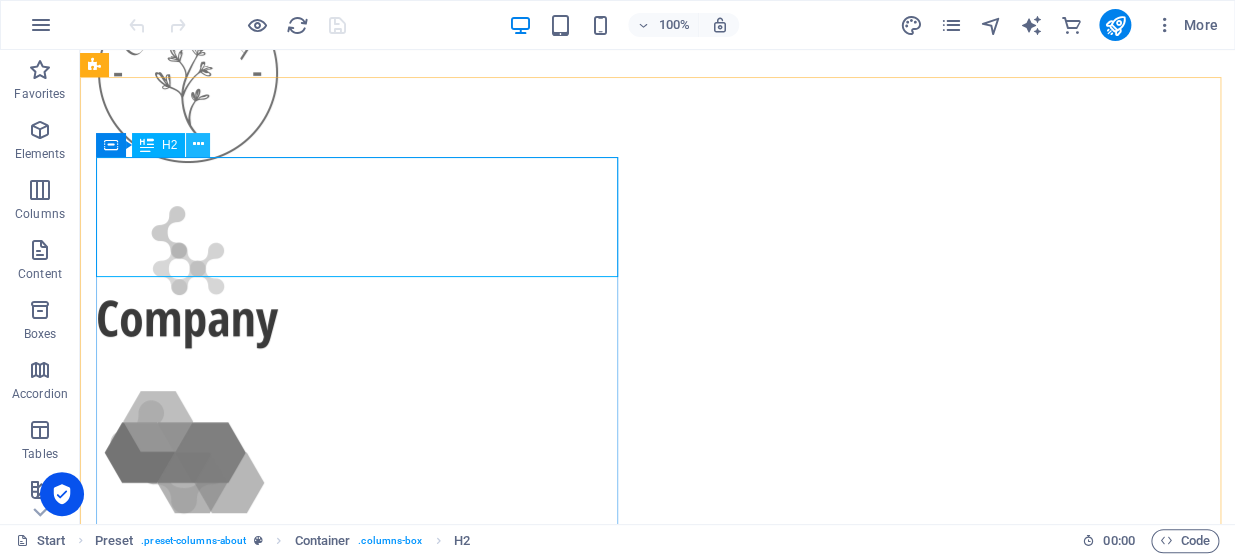 click at bounding box center [198, 144] 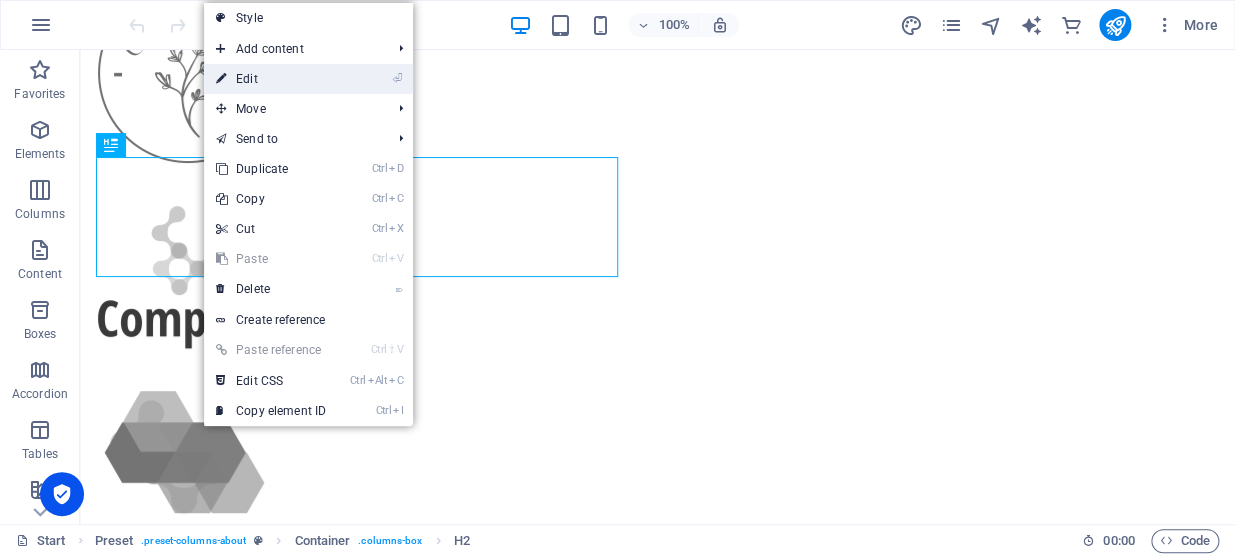 click on "⏎  Edit" at bounding box center [271, 79] 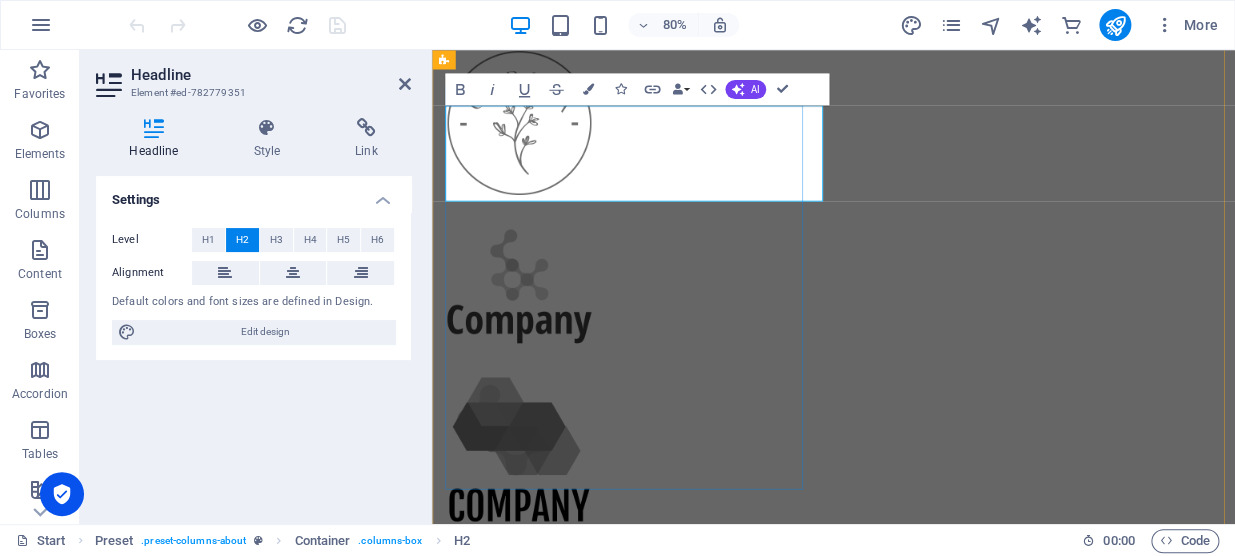 click on "[DOMAIN_NAME]" at bounding box center [542, 1502] 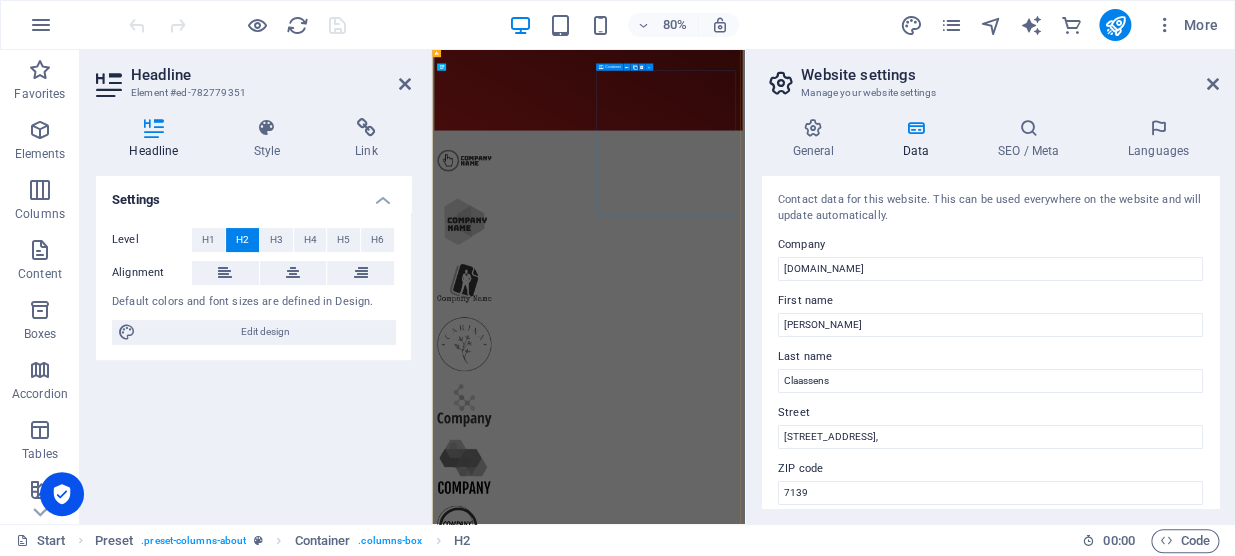 scroll, scrollTop: 1846, scrollLeft: 0, axis: vertical 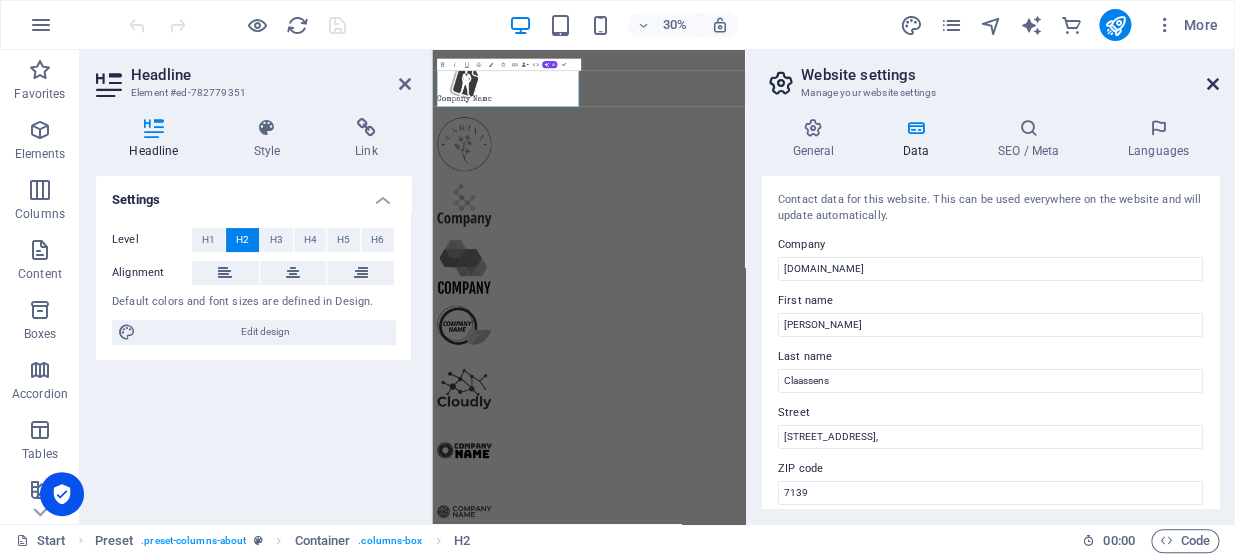 click at bounding box center [1213, 84] 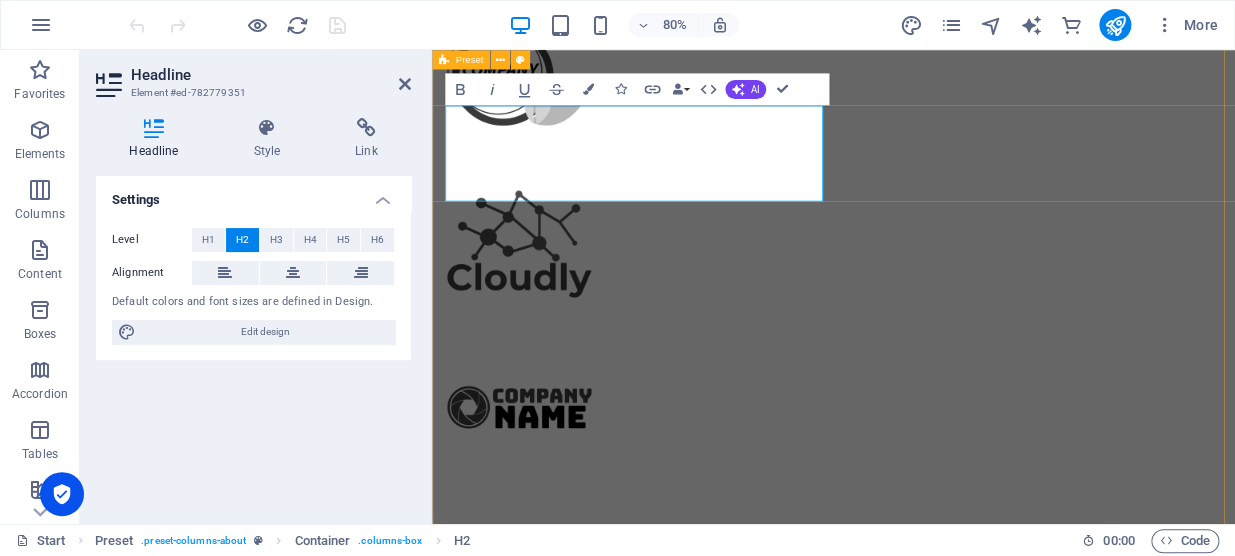 scroll, scrollTop: 1181, scrollLeft: 0, axis: vertical 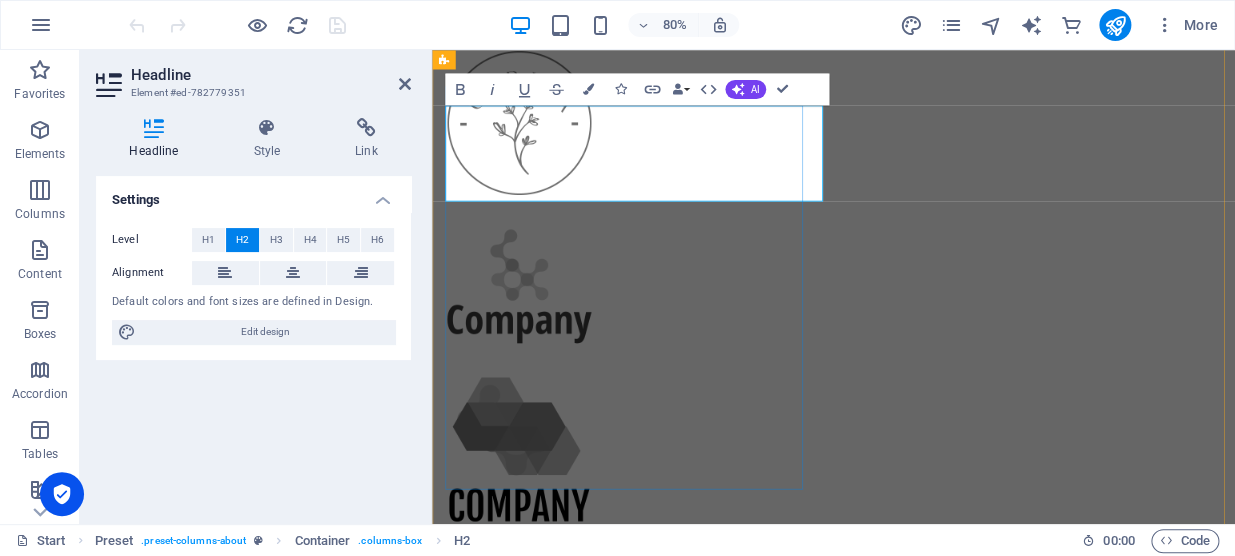 click on "[DOMAIN_NAME]" at bounding box center [542, 1502] 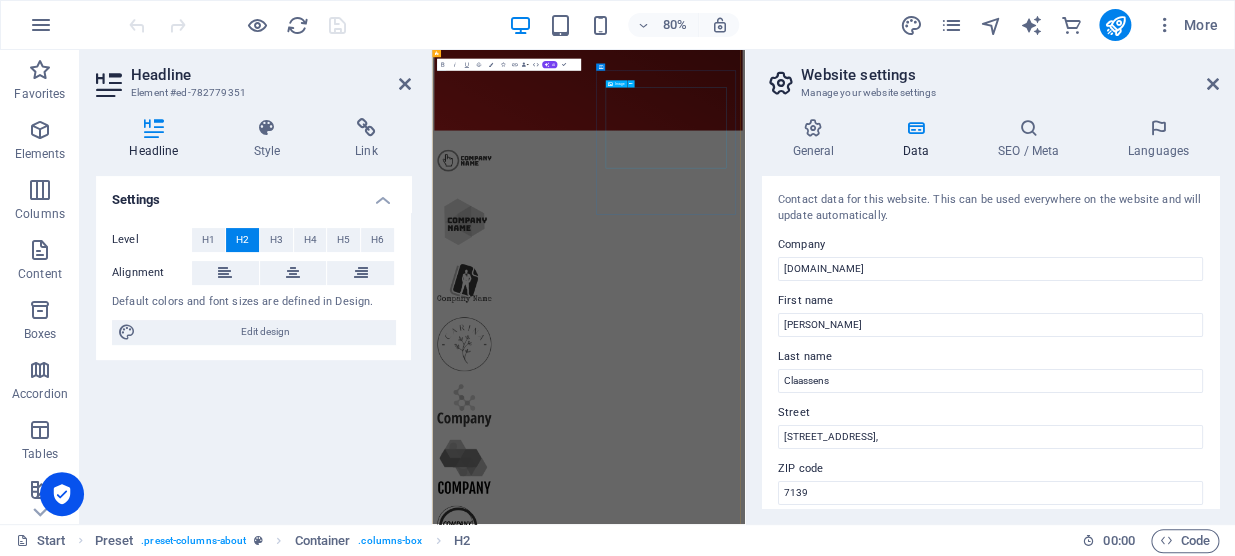 scroll, scrollTop: 1846, scrollLeft: 0, axis: vertical 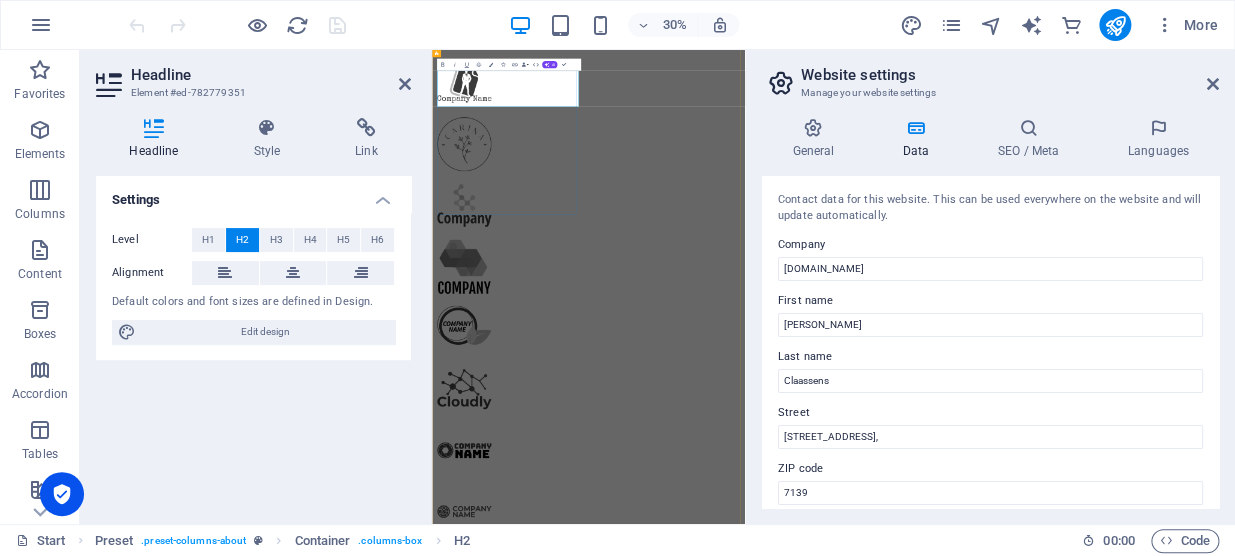 click on "[DOMAIN_NAME]" at bounding box center (542, 1725) 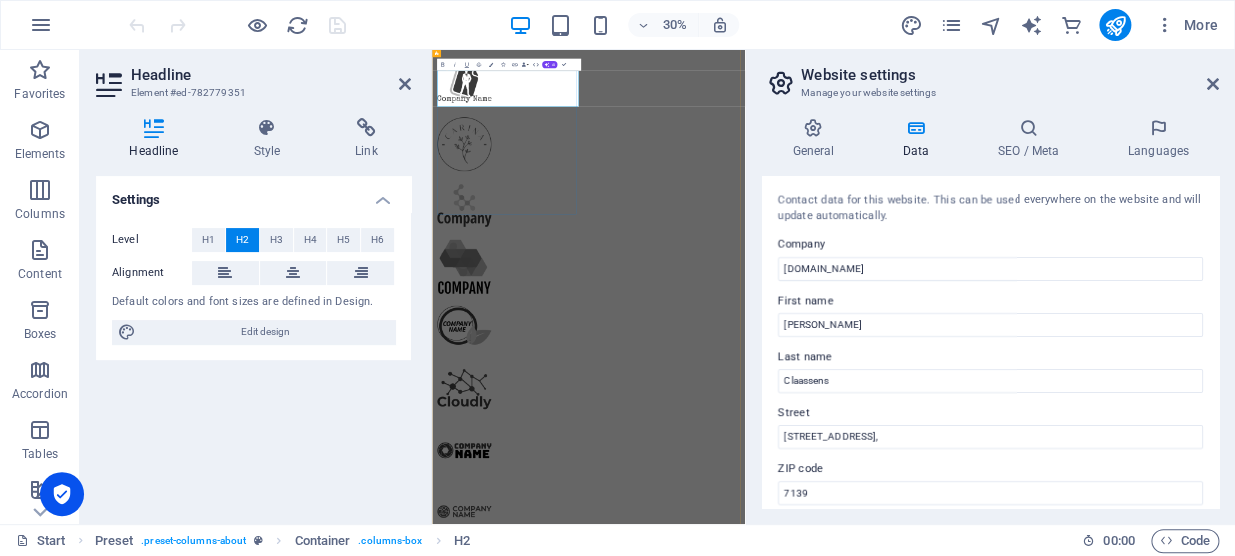 click on "[DOMAIN_NAME]" at bounding box center (542, 1725) 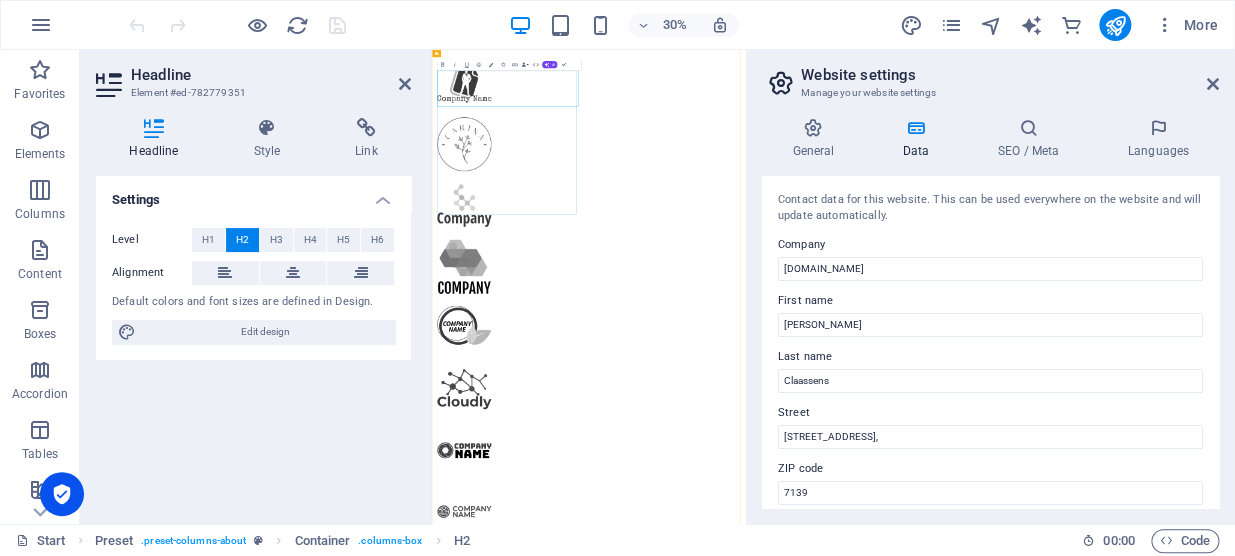 click on "[DOMAIN_NAME]" at bounding box center (542, 1725) 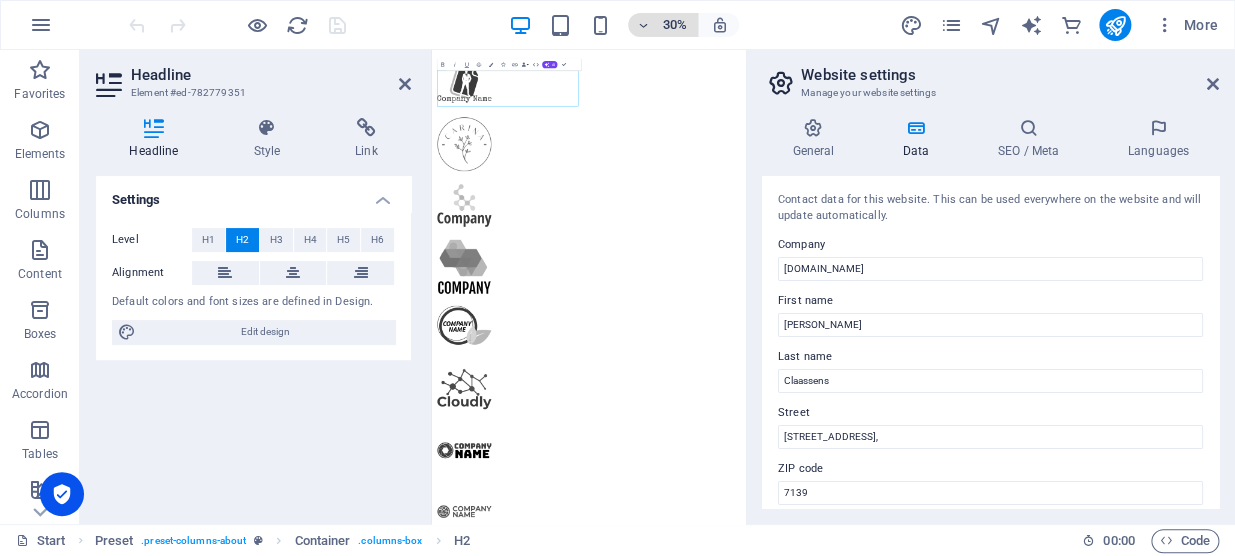 click at bounding box center (643, 25) 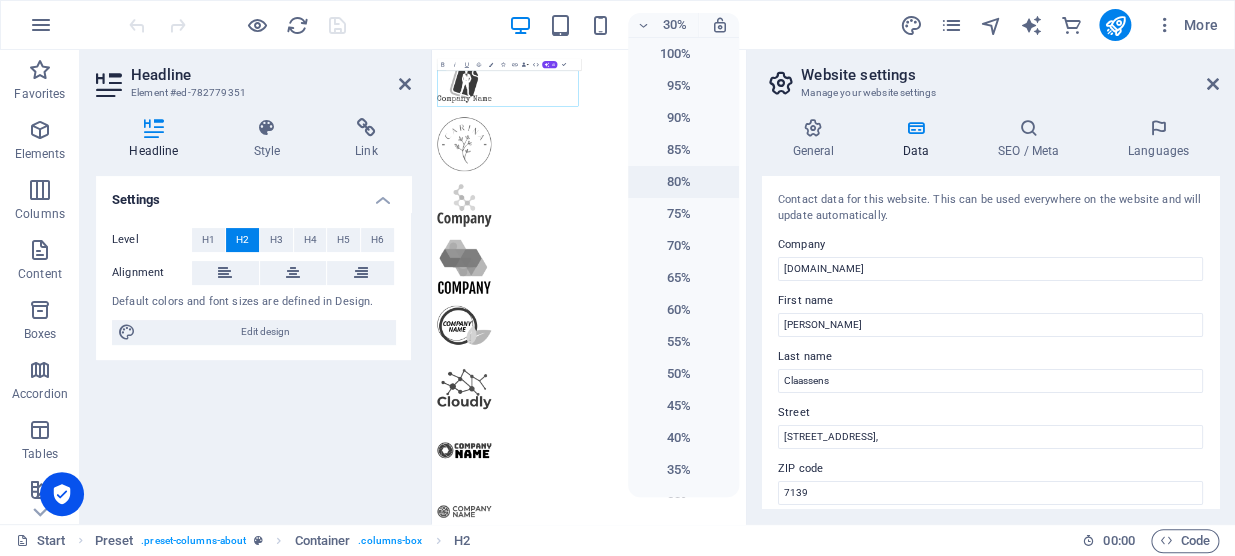 click on "80%" at bounding box center [683, 182] 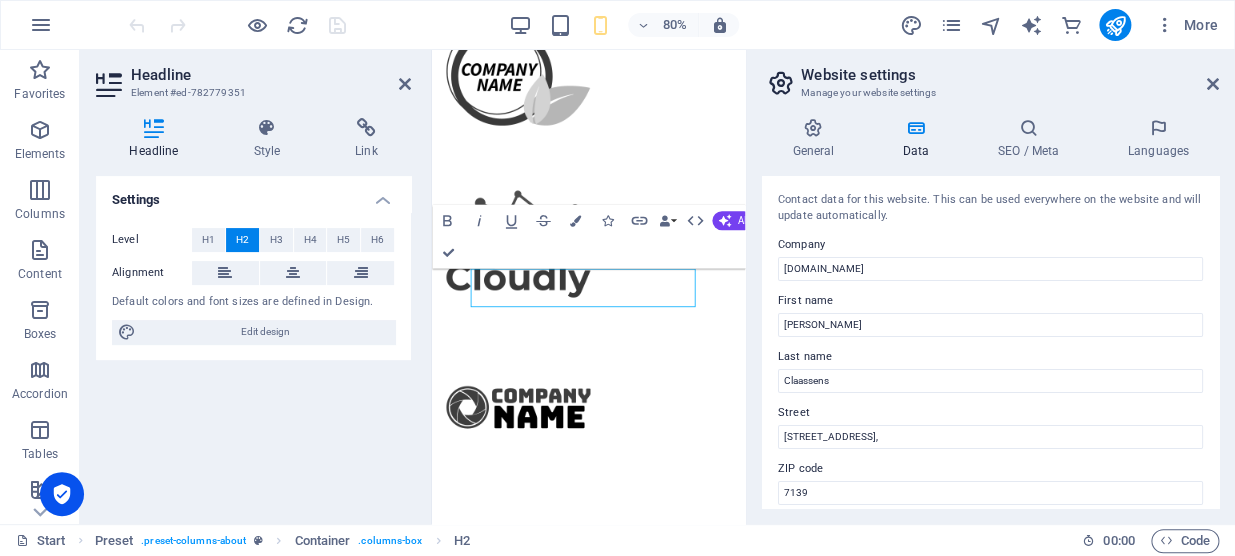 scroll, scrollTop: 1392, scrollLeft: 0, axis: vertical 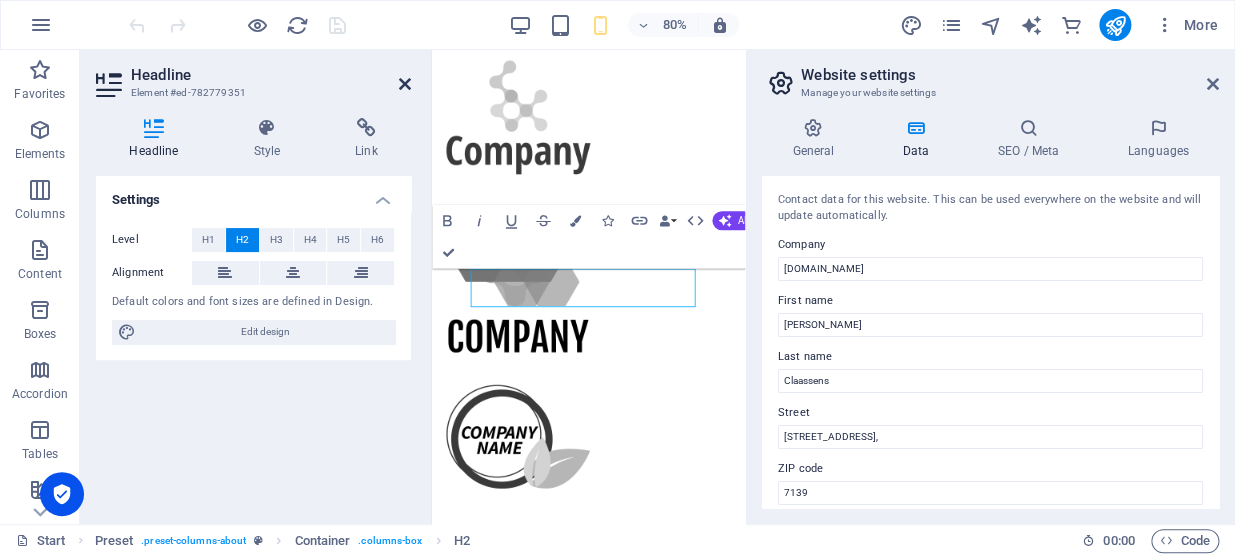click at bounding box center (405, 84) 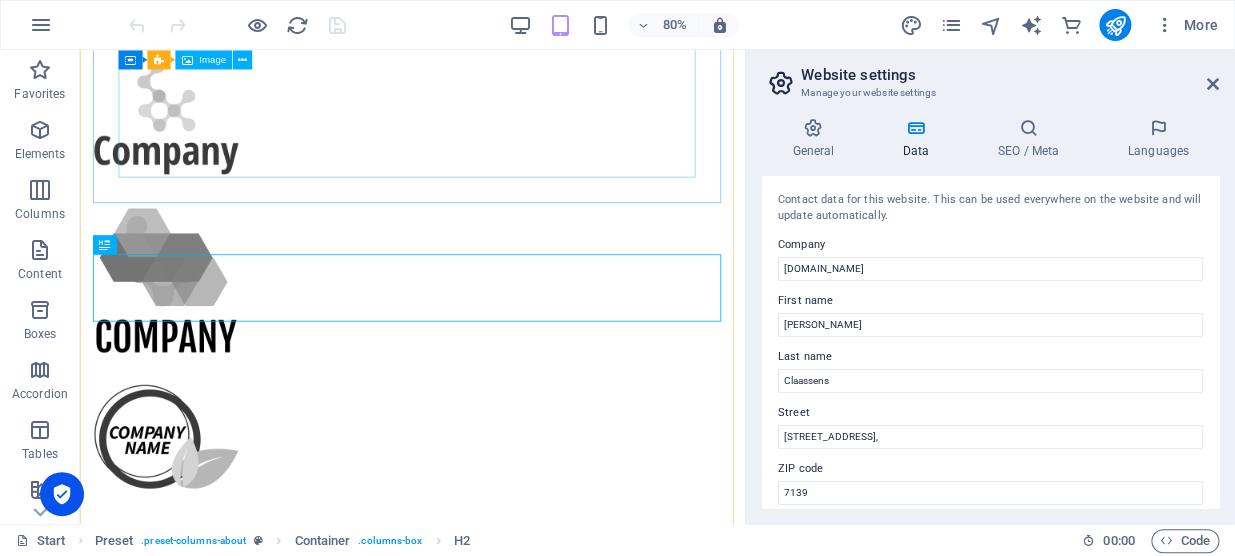 scroll, scrollTop: 1934, scrollLeft: 0, axis: vertical 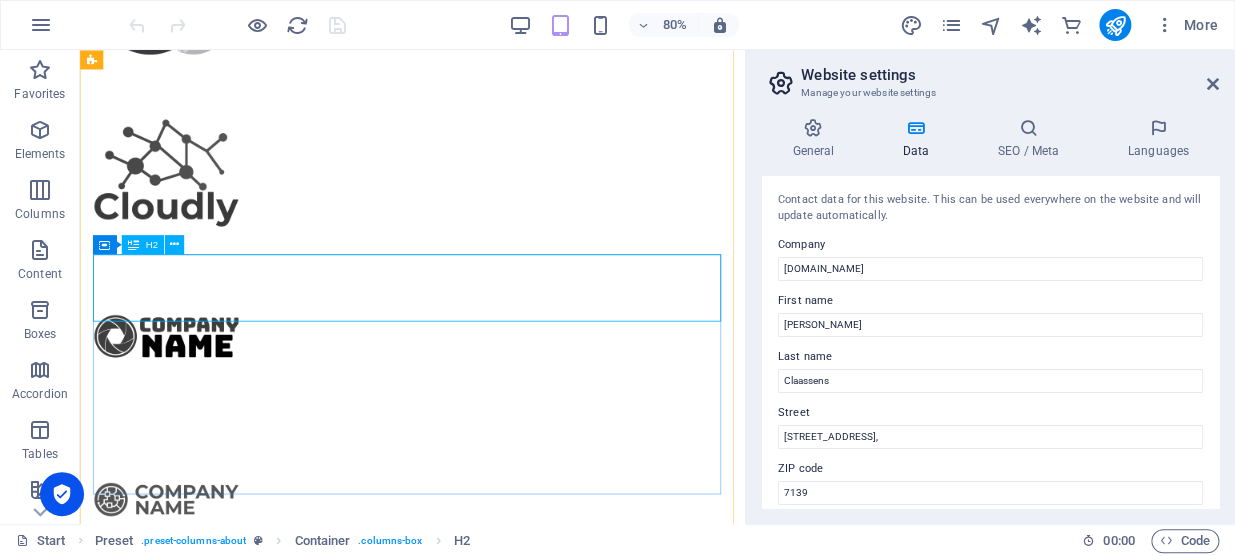 click on "[DOMAIN_NAME]" at bounding box center [190, 749] 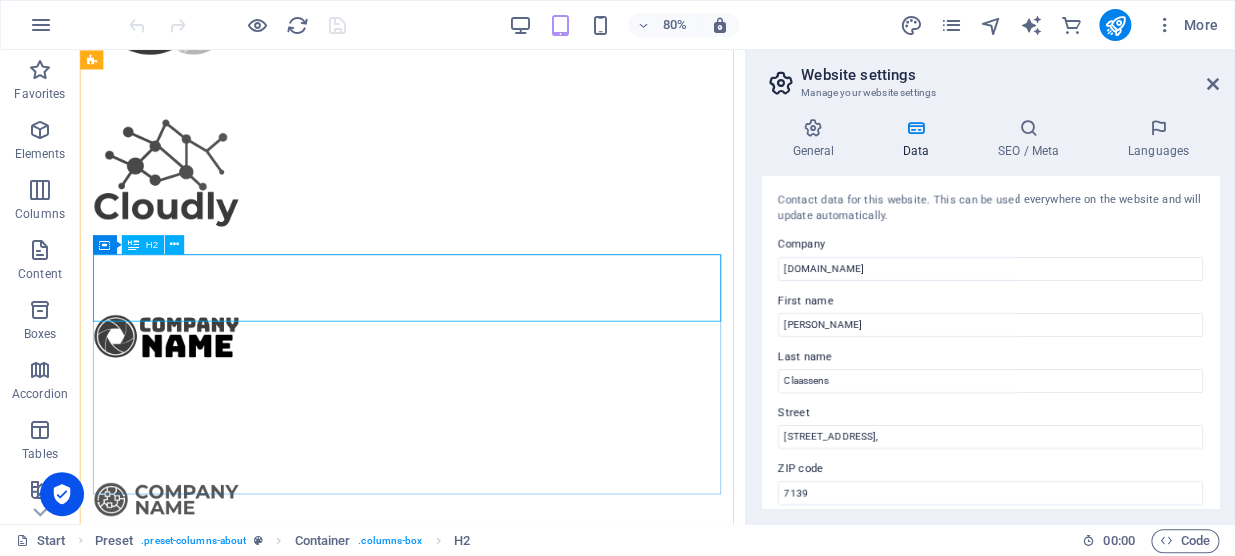 click on "[DOMAIN_NAME]" at bounding box center (190, 749) 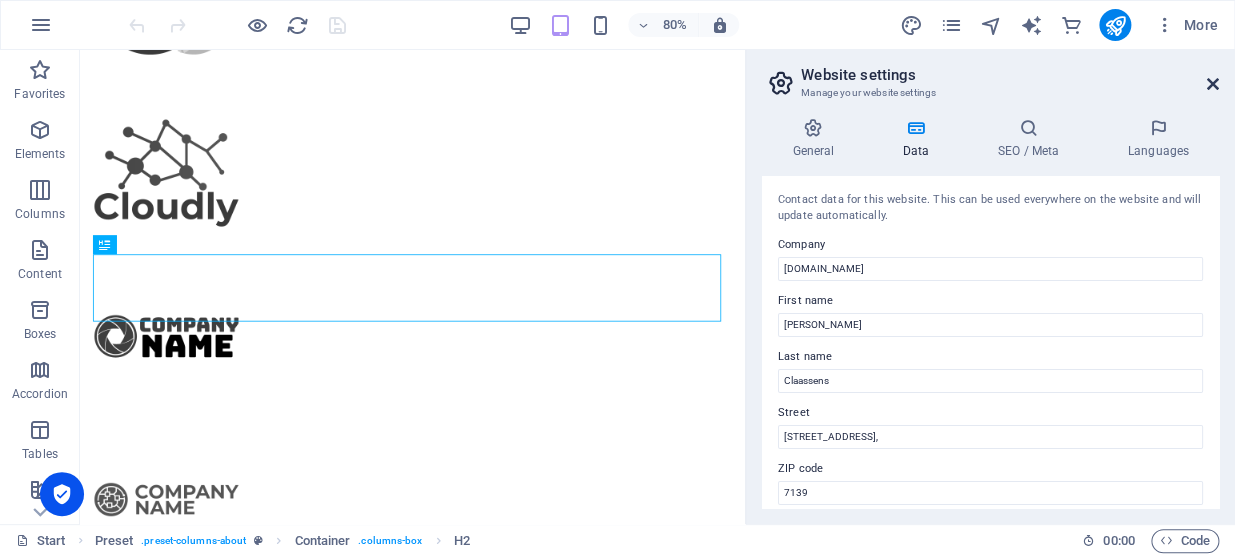 click at bounding box center (1213, 84) 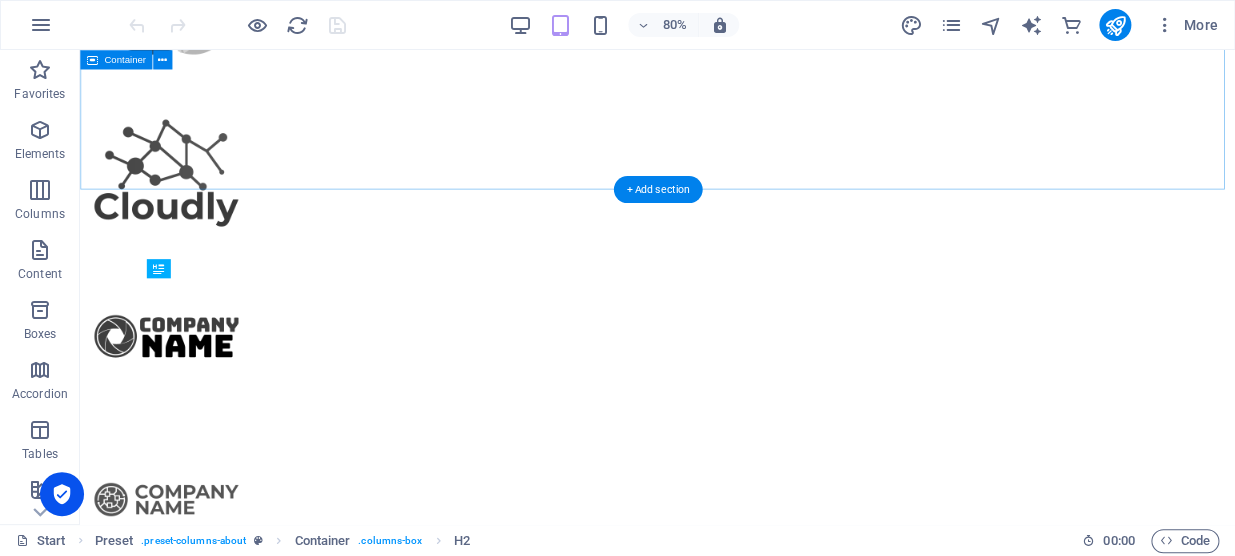 scroll, scrollTop: 1072, scrollLeft: 0, axis: vertical 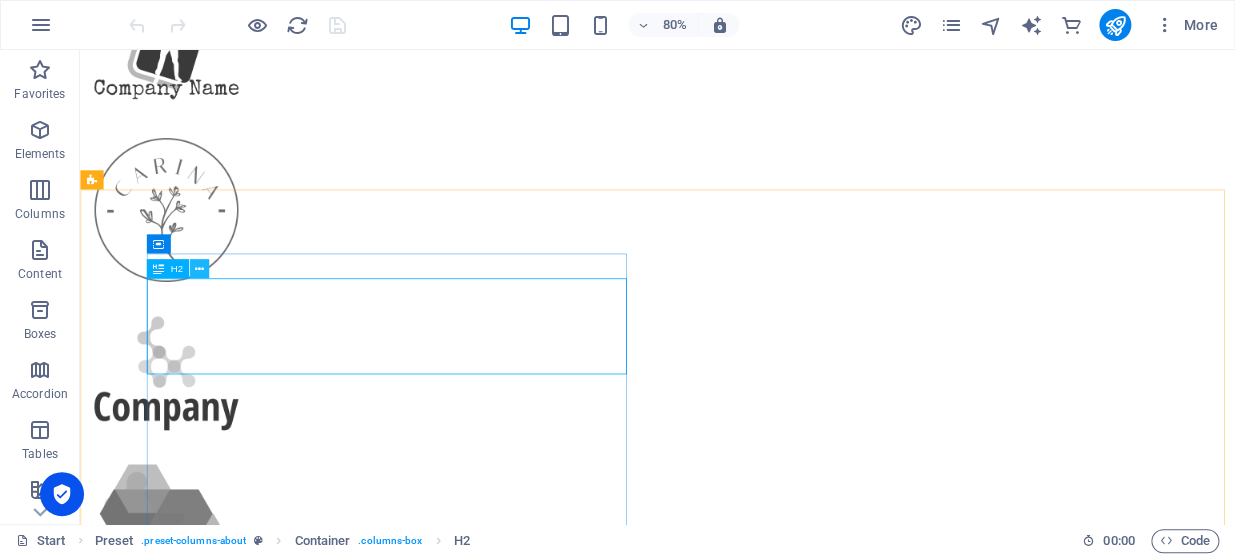 click at bounding box center (199, 268) 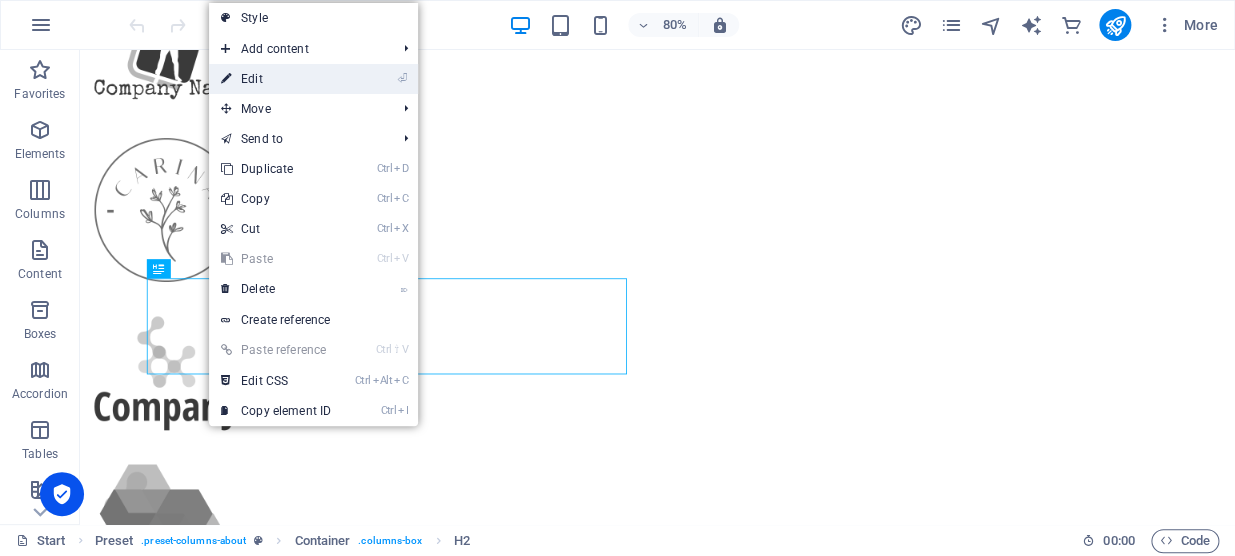 click on "⏎  Edit" at bounding box center (276, 79) 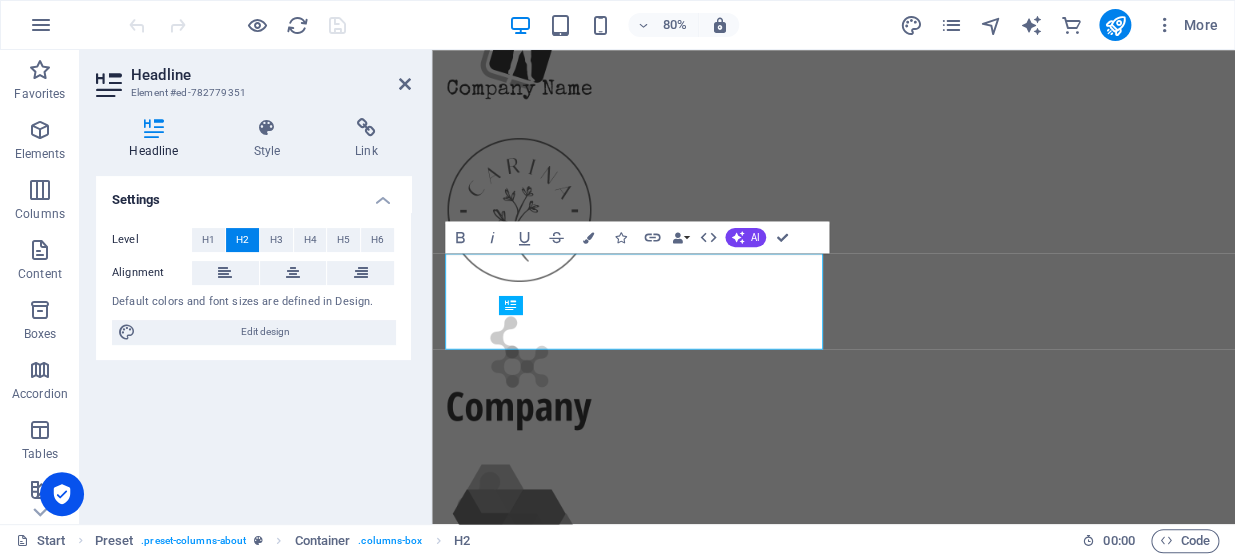 scroll, scrollTop: 996, scrollLeft: 0, axis: vertical 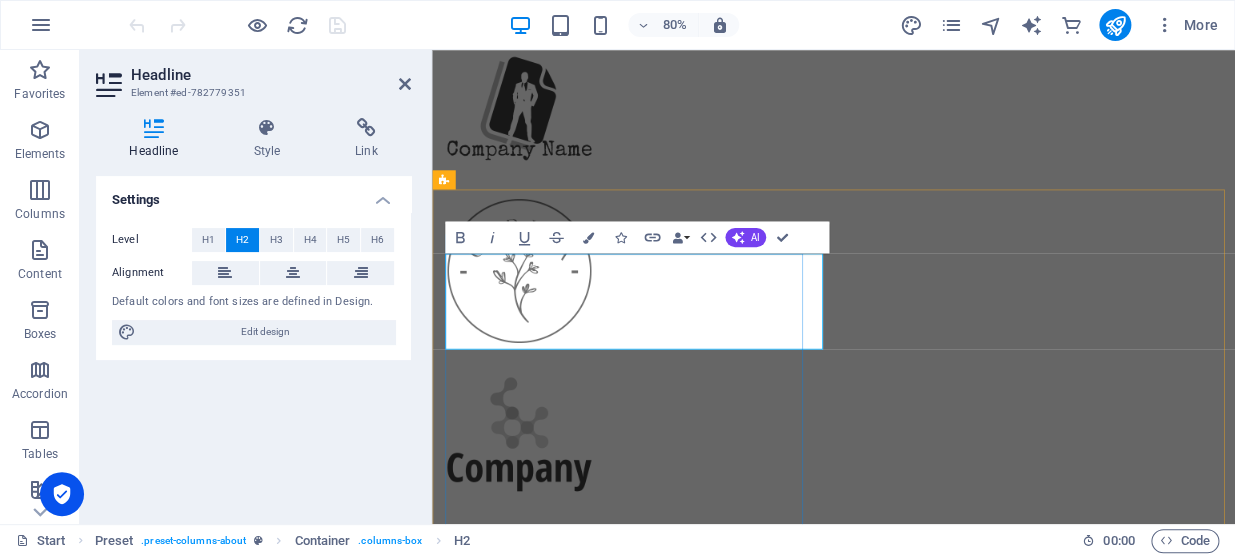 click on "[DOMAIN_NAME]" at bounding box center [542, 1687] 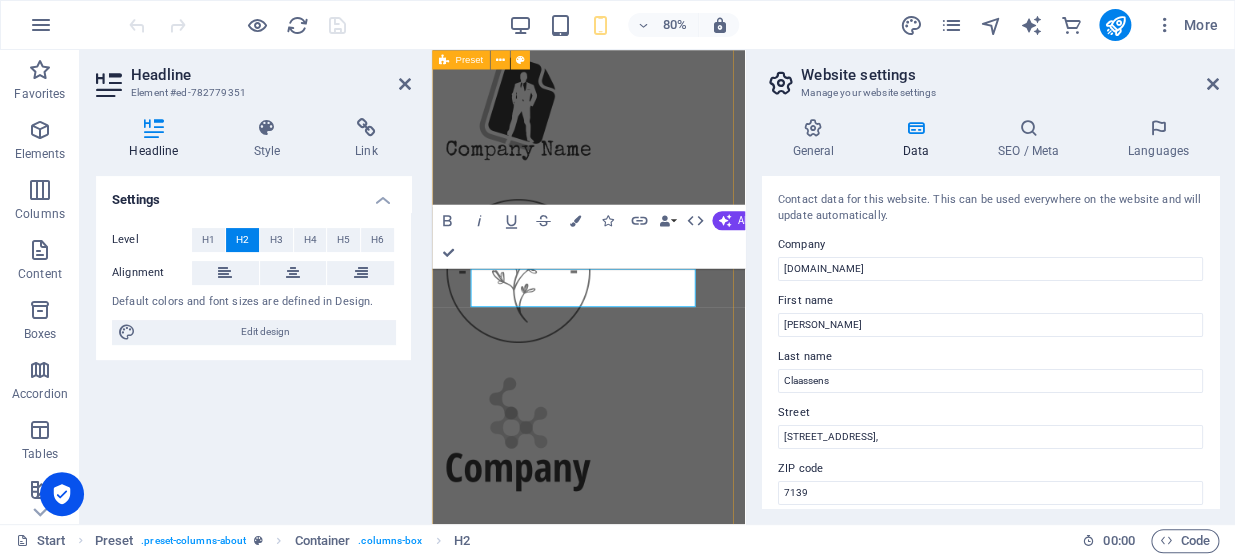 scroll, scrollTop: 1392, scrollLeft: 0, axis: vertical 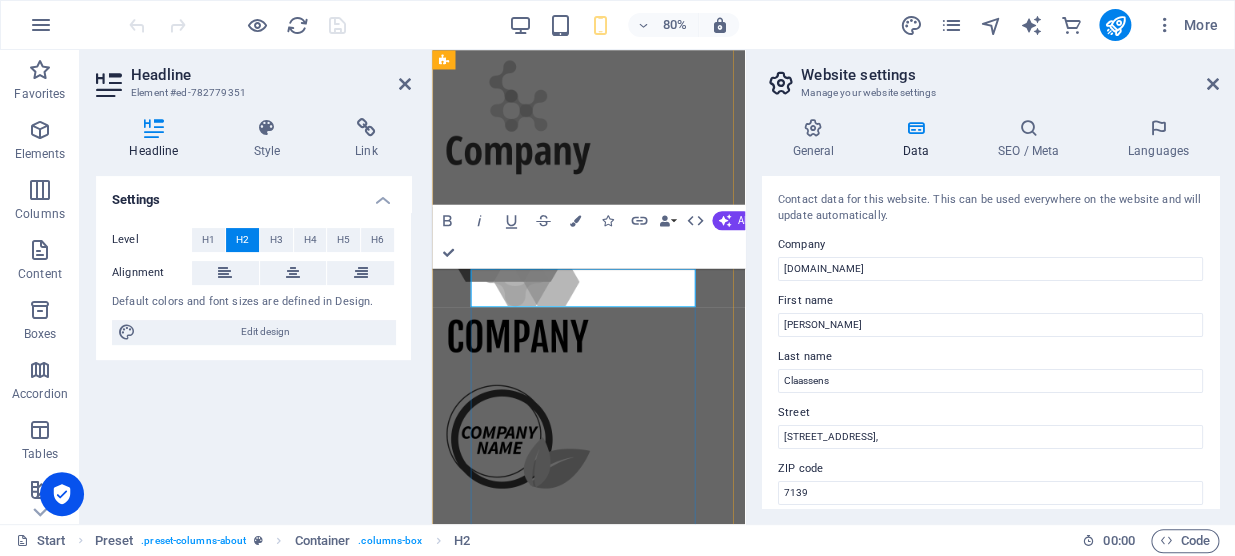 click on "[DOMAIN_NAME]" at bounding box center [542, 1291] 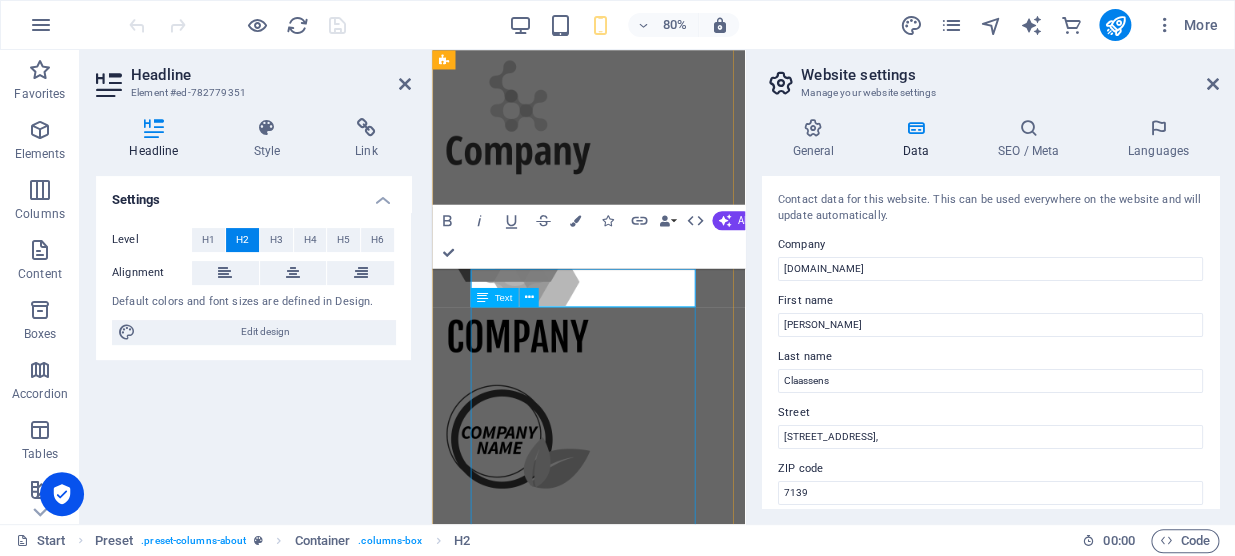 click on "Lorem ipsum dolor sit amet, consectetur adipisicing elit. Alias, repellat, temporibus, consequuntur, at ipsam sint iusto delectus laborum saepe sed error aspernatur voluptatibus mollitia labore a? Nemo, reprehenderit, fugiat tenetur atque voluptas quae ex blanditiis deleniti soluta repellat placeat totam fugit qui magnam distinctio doloremque nihil iste architecto expedita voluptates! Est, illo, illum, ut asperiores obcaecati nihil quibusdam voluptatum repellendus ullam error quo placeat doloremque cumque expedita distinctio praesentium tempora ipsum quos quisquam mollitia accusamus iure voluptas aut ratione officia quae id rerum? Deleniti, voluptatibus, impedit fugit at dicta ea voluptas voluptatem laboriosam blanditiis distinctio quidem dolorum assumenda maiores illo!" at bounding box center (627, 1460) 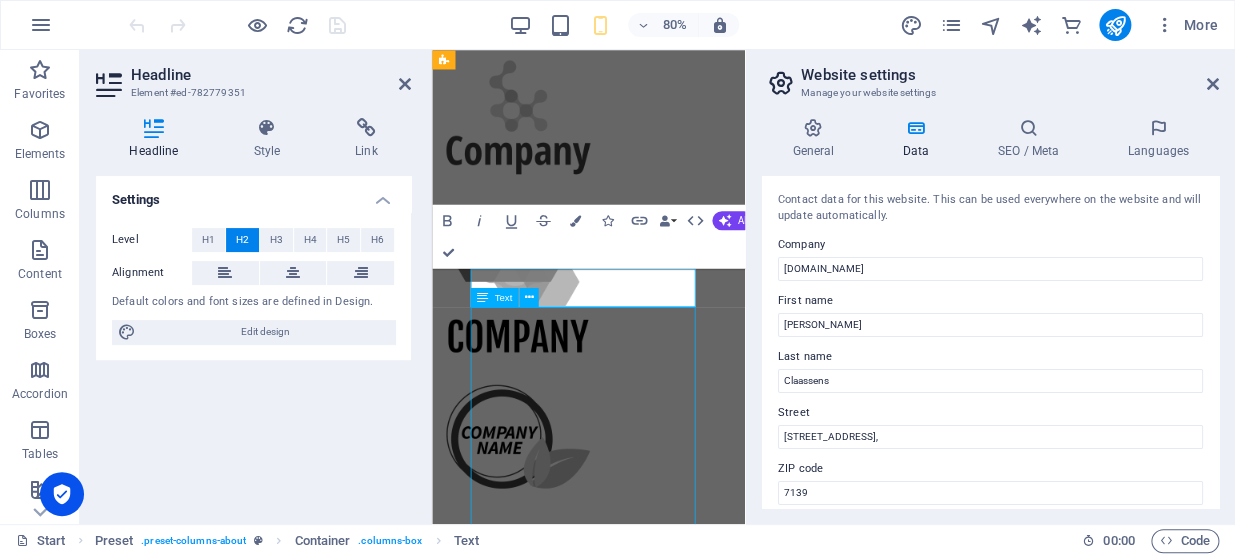 scroll, scrollTop: 2084, scrollLeft: 0, axis: vertical 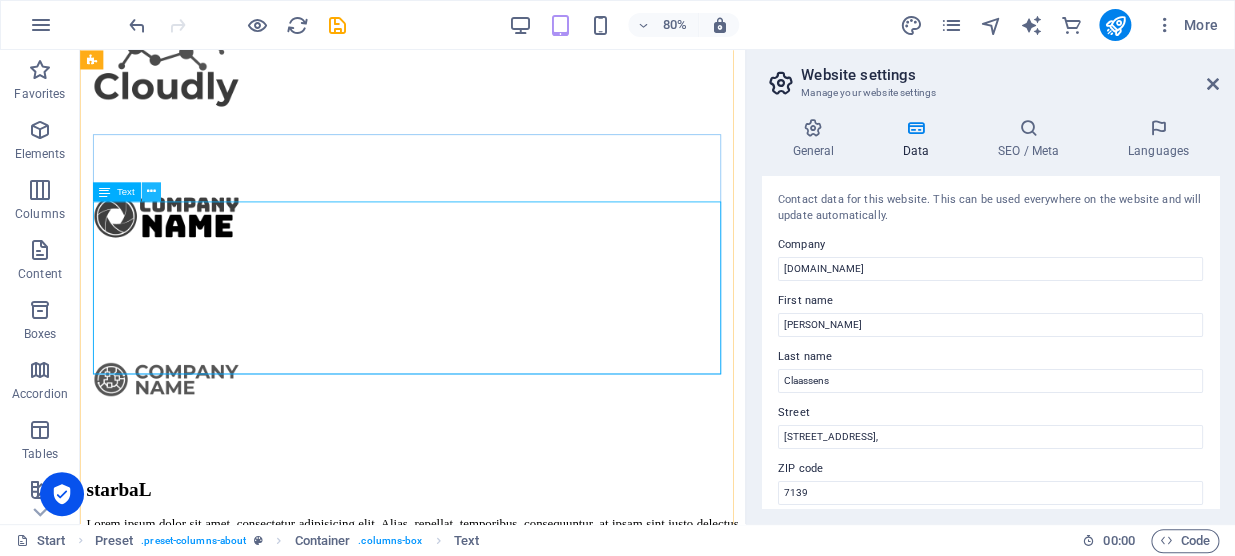 click at bounding box center (151, 191) 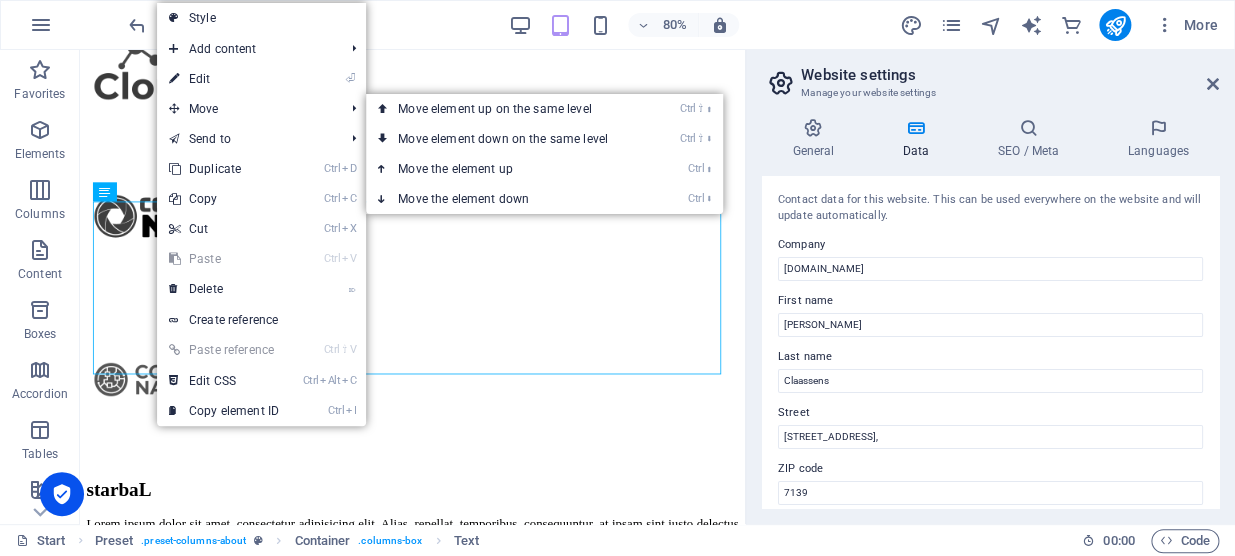 click on "⏎  Edit" at bounding box center (224, 79) 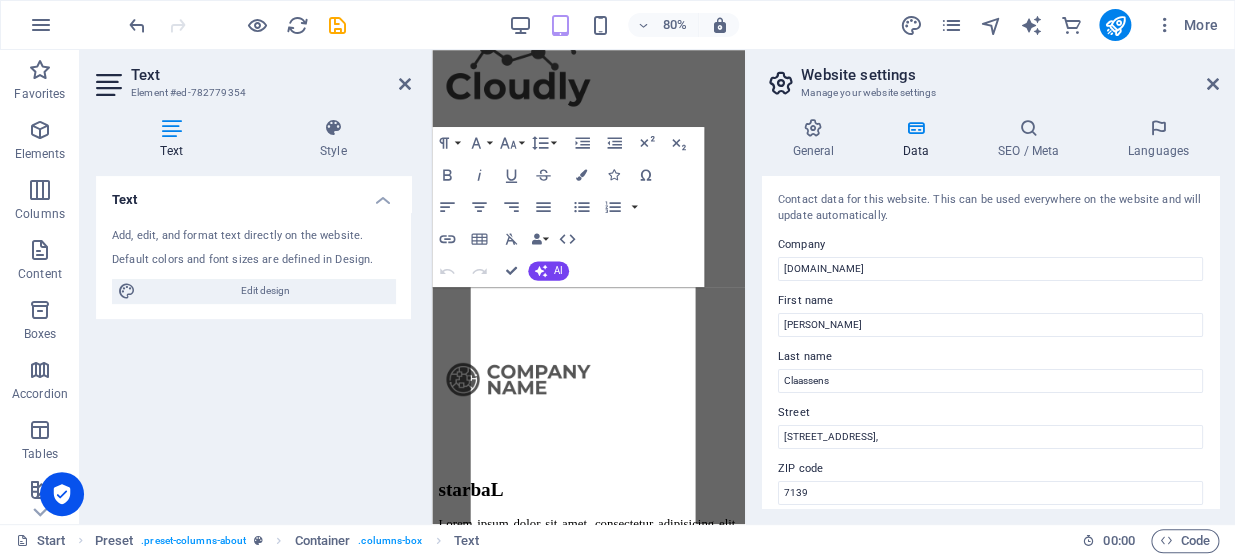 scroll, scrollTop: 1417, scrollLeft: 0, axis: vertical 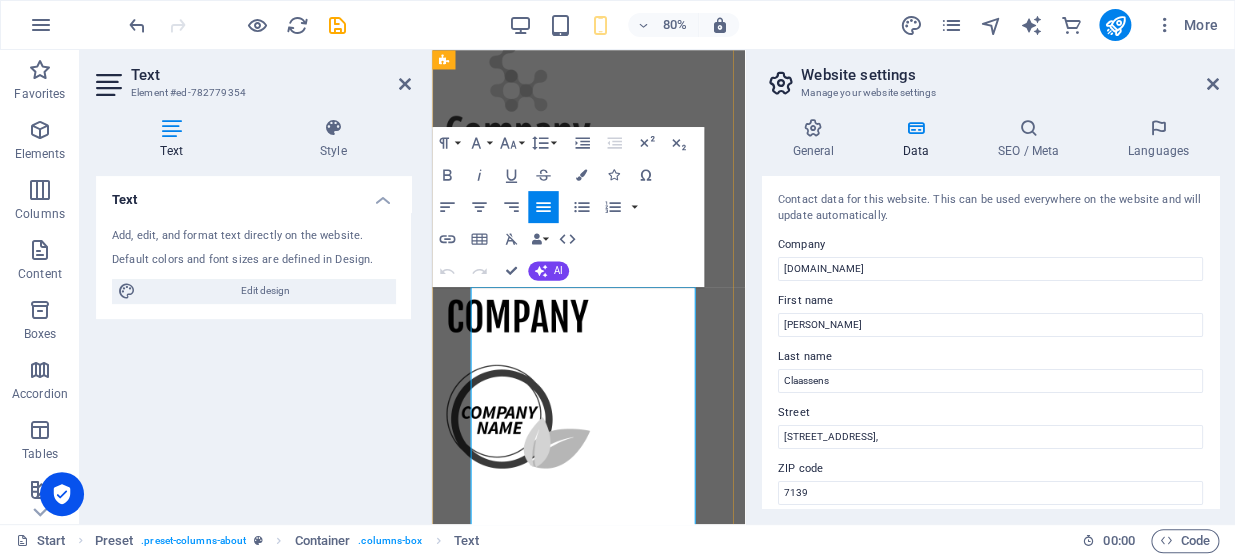 click on "Lorem ipsum dolor sit amet, consectetur adipisicing elit. Alias, repellat, temporibus, consequuntur, at ipsam sint iusto delectus laborum saepe sed error aspernatur voluptatibus mollitia labore a? Nemo, reprehenderit, fugiat tenetur atque voluptas quae ex blanditiis deleniti soluta repellat placeat totam fugit qui magnam distinctio doloremque nihil iste architecto expedita voluptates! Est, illo, illum, ut asperiores obcaecati nihil quibusdam voluptatum repellendus ullam error quo placeat doloremque cumque expedita distinctio praesentium tempora ipsum quos quisquam mollitia accusamus iure voluptas aut ratione officia quae id rerum? Deleniti, voluptatibus, impedit fugit at dicta ea voluptas voluptatem laboriosam blanditiis distinctio quidem dolorum assumenda maiores illo!" at bounding box center (627, 1435) 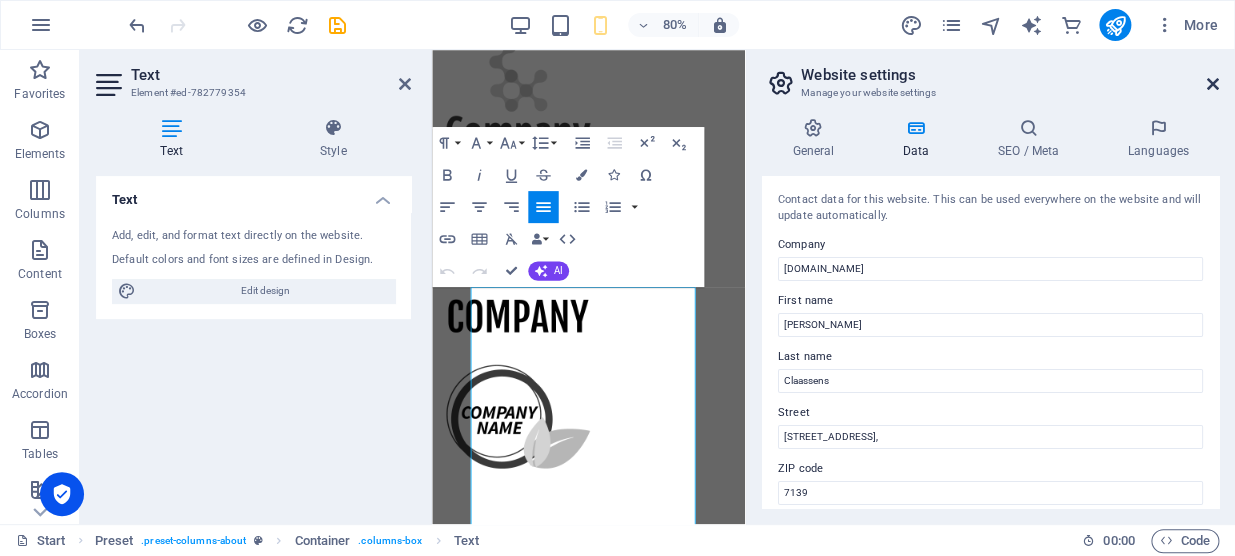 click at bounding box center [1213, 84] 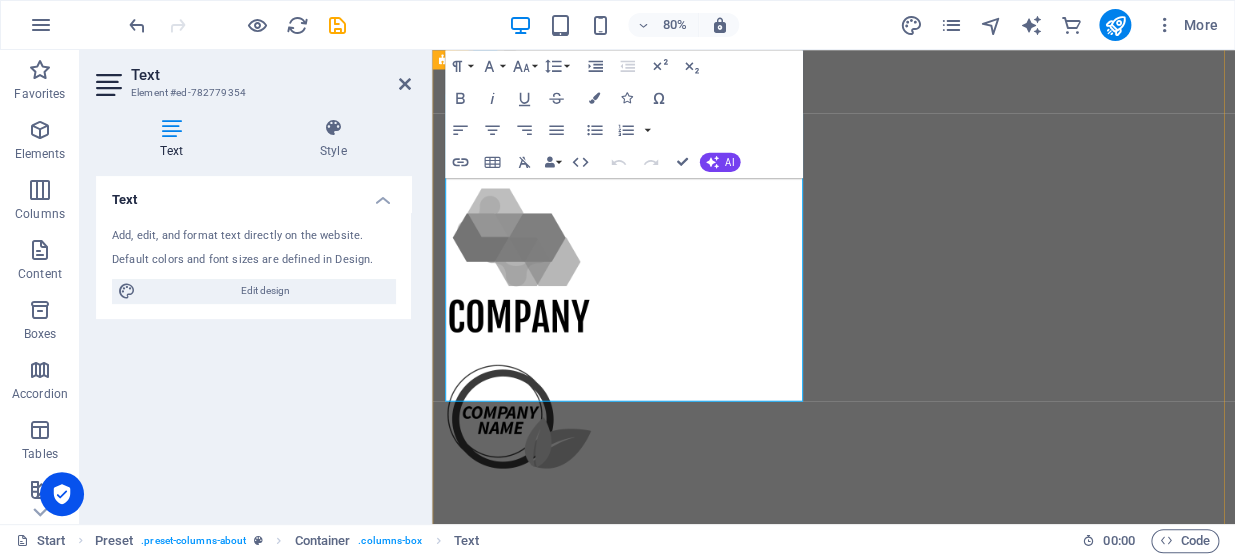 scroll, scrollTop: 1235, scrollLeft: 0, axis: vertical 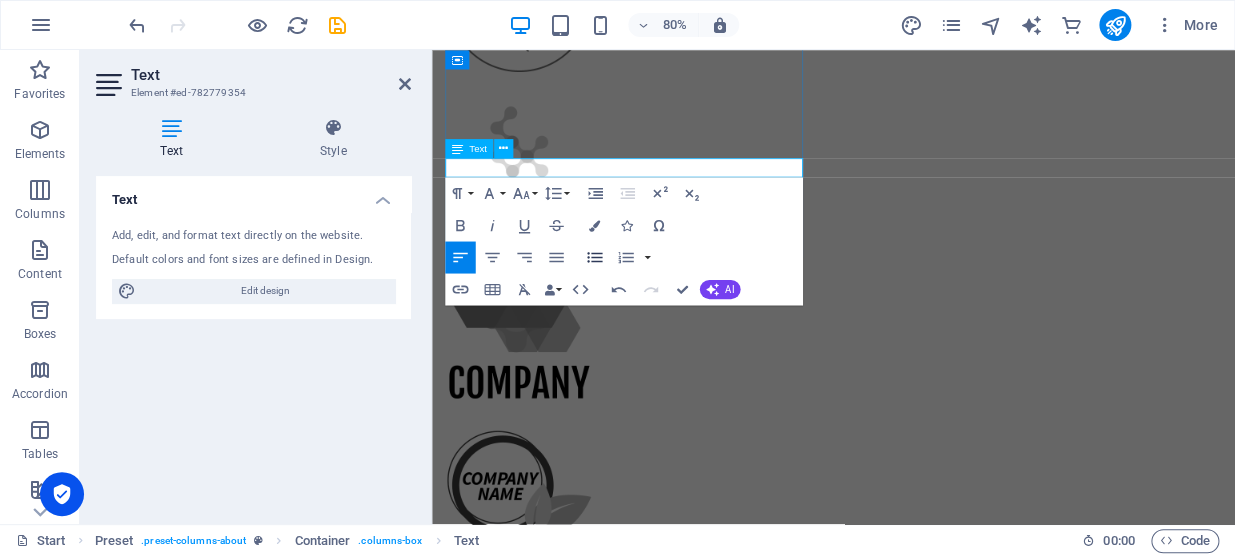 type 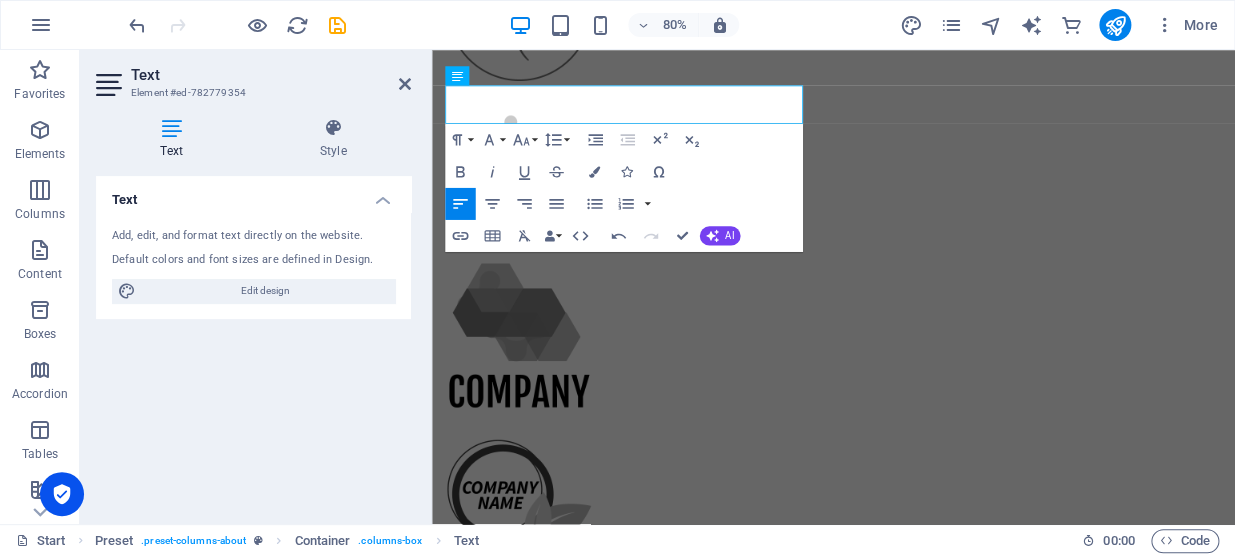 scroll, scrollTop: 1414, scrollLeft: 0, axis: vertical 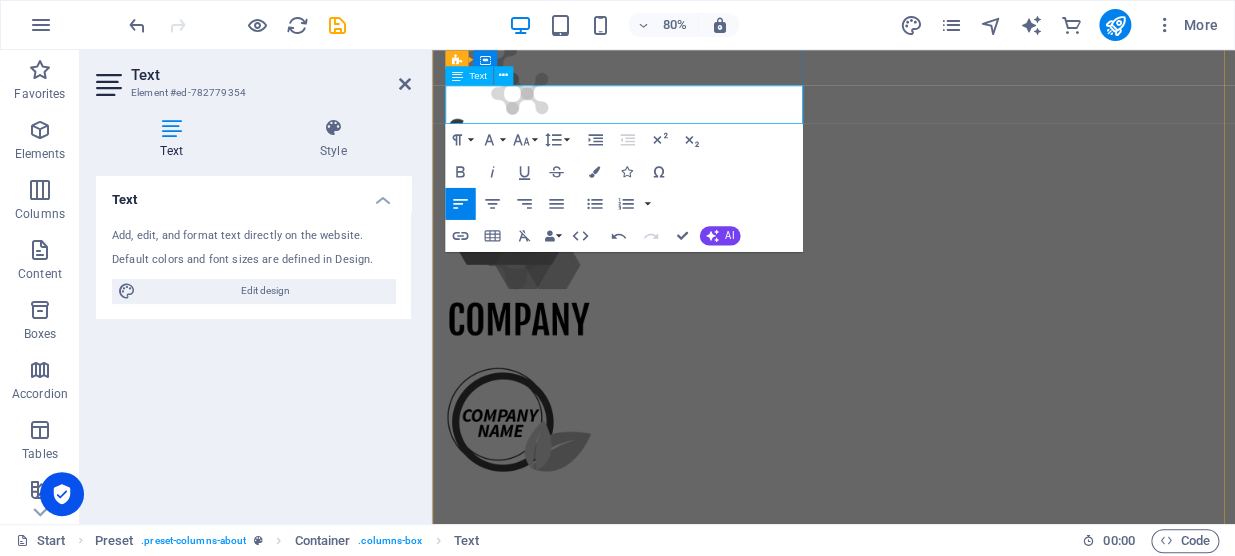 click on "Starbal-(labrats backwards) have been around since the ealry 200's" at bounding box center [934, 1312] 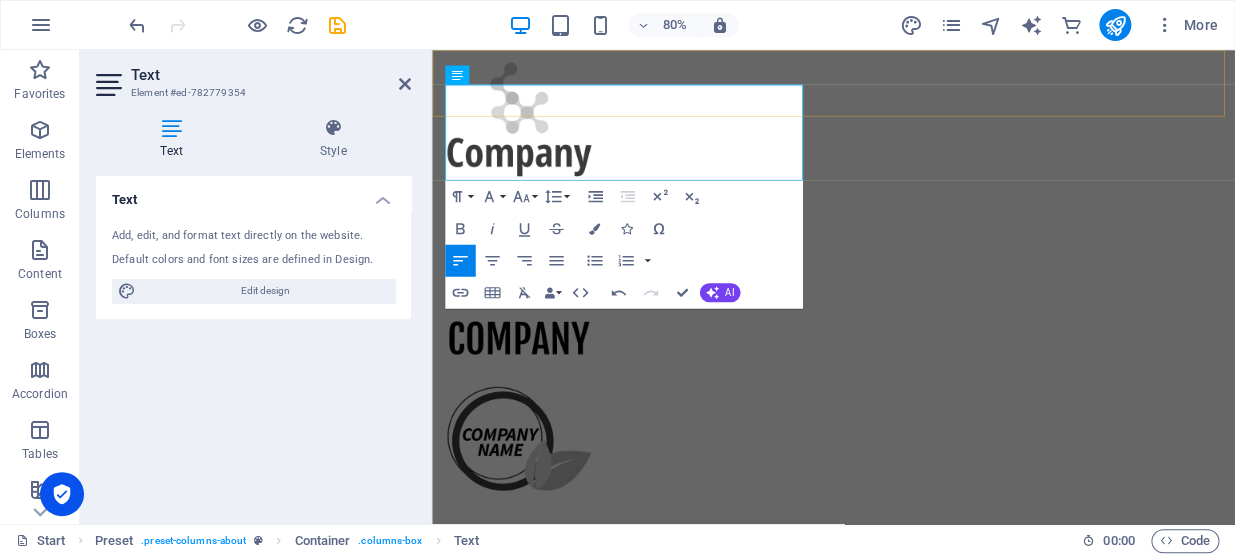scroll, scrollTop: 1379, scrollLeft: 0, axis: vertical 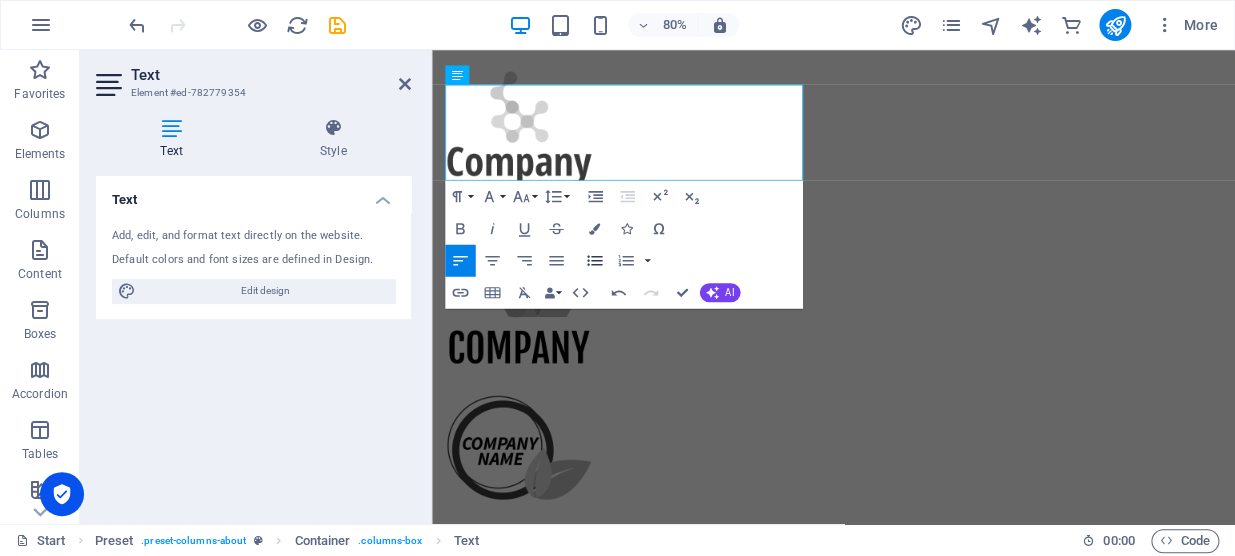 click 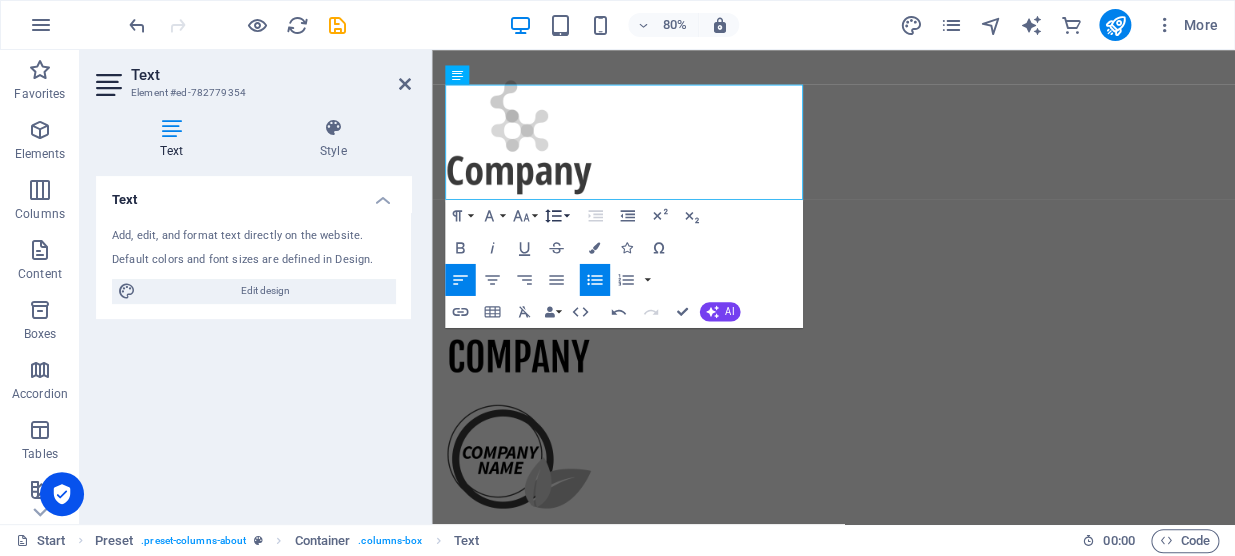 scroll, scrollTop: 1354, scrollLeft: 0, axis: vertical 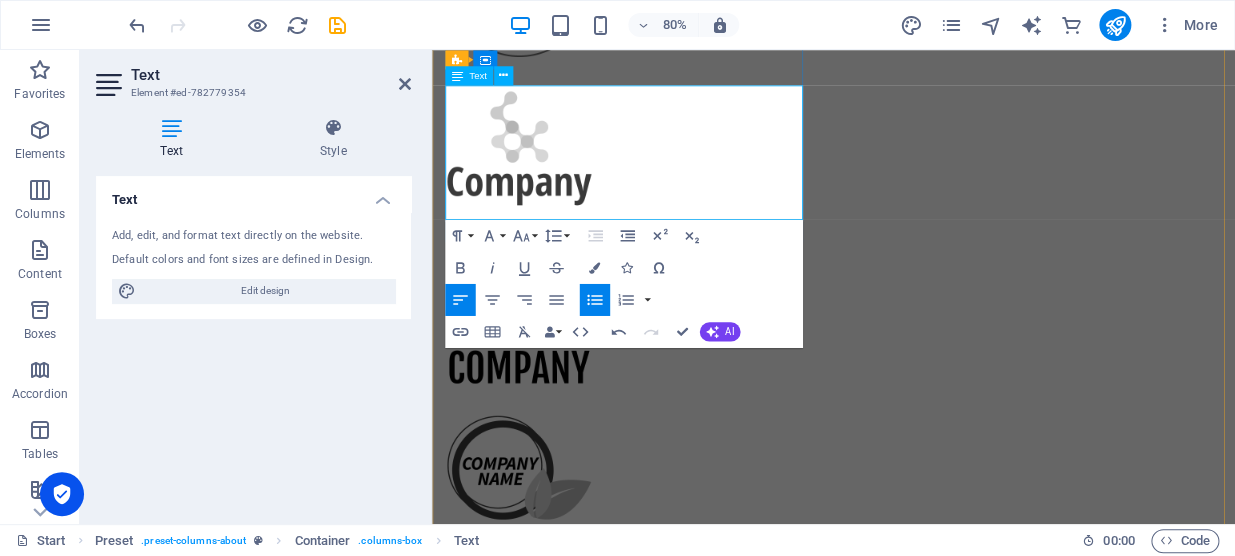 click at bounding box center [954, 1458] 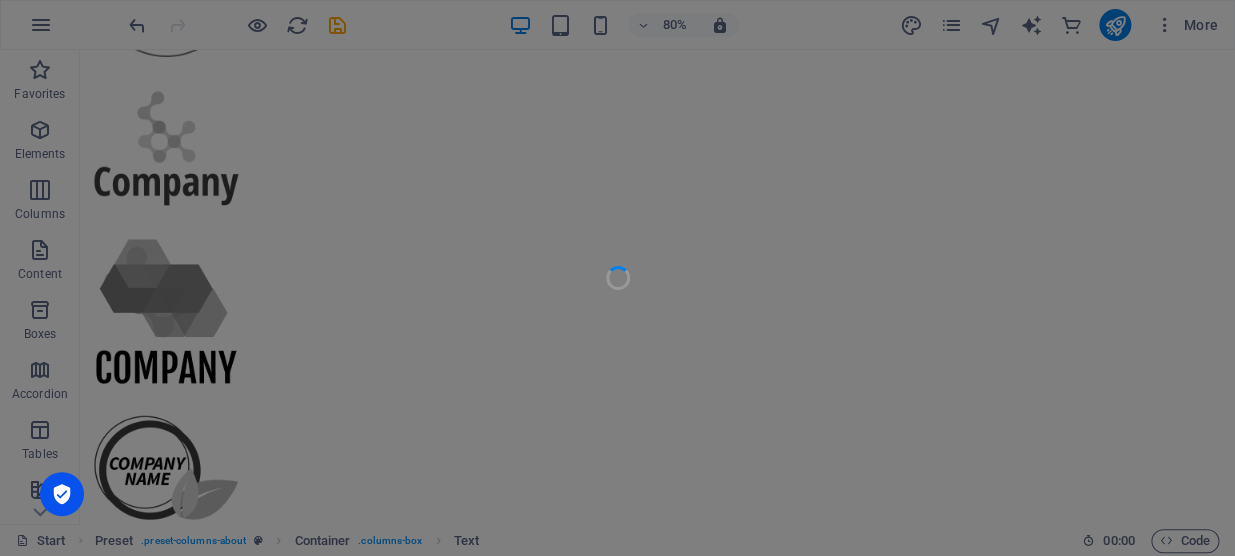 scroll, scrollTop: 1566, scrollLeft: 0, axis: vertical 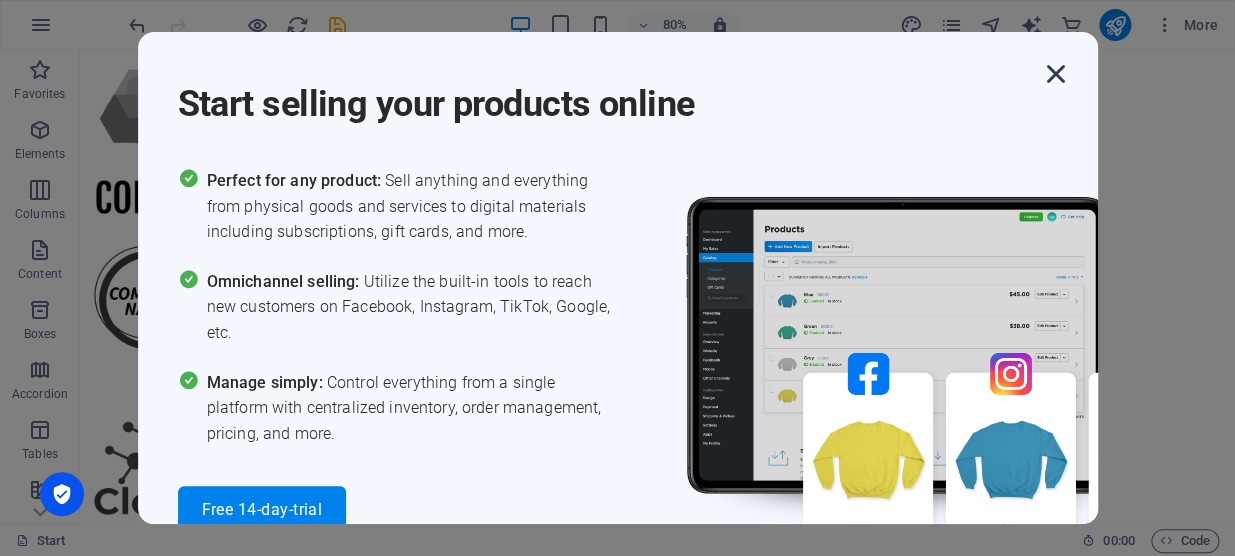 click at bounding box center (1056, 74) 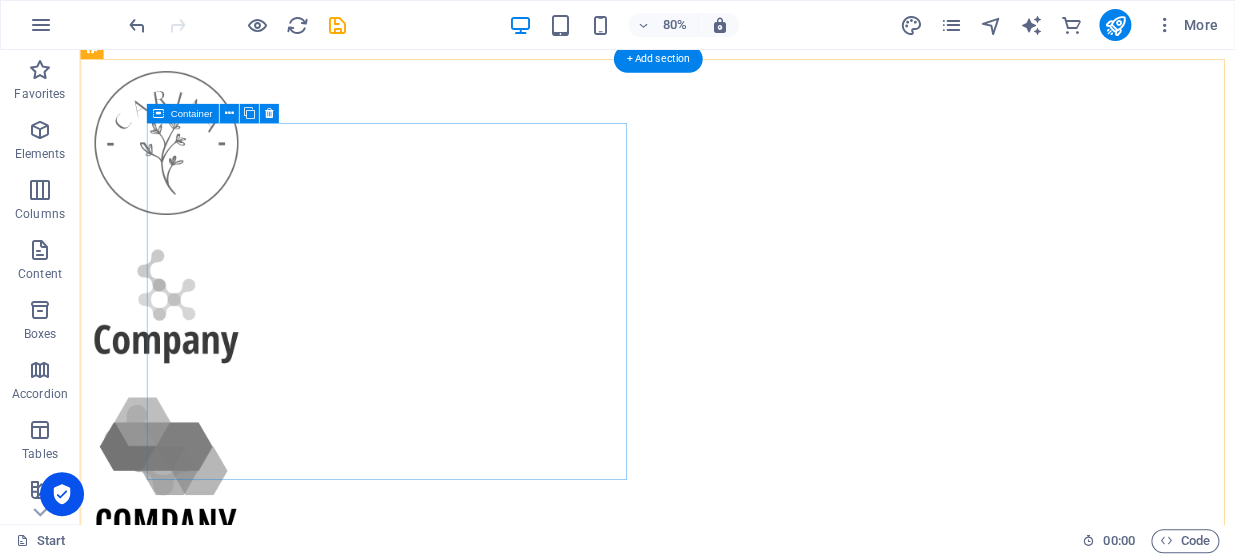 scroll, scrollTop: 1566, scrollLeft: 0, axis: vertical 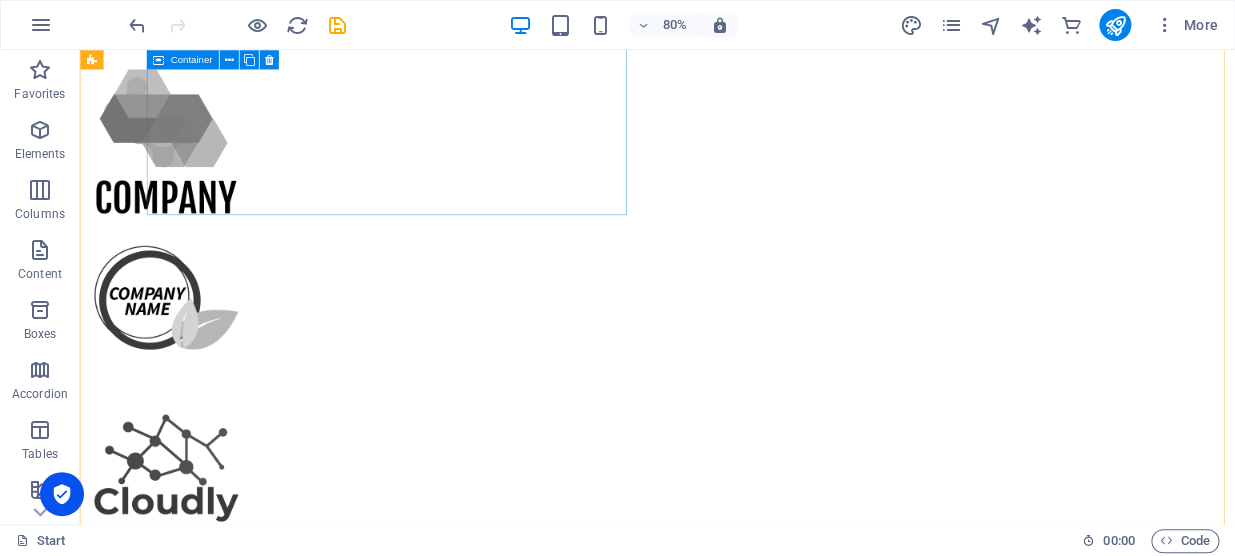 click on "starbaL" at bounding box center [802, 1117] 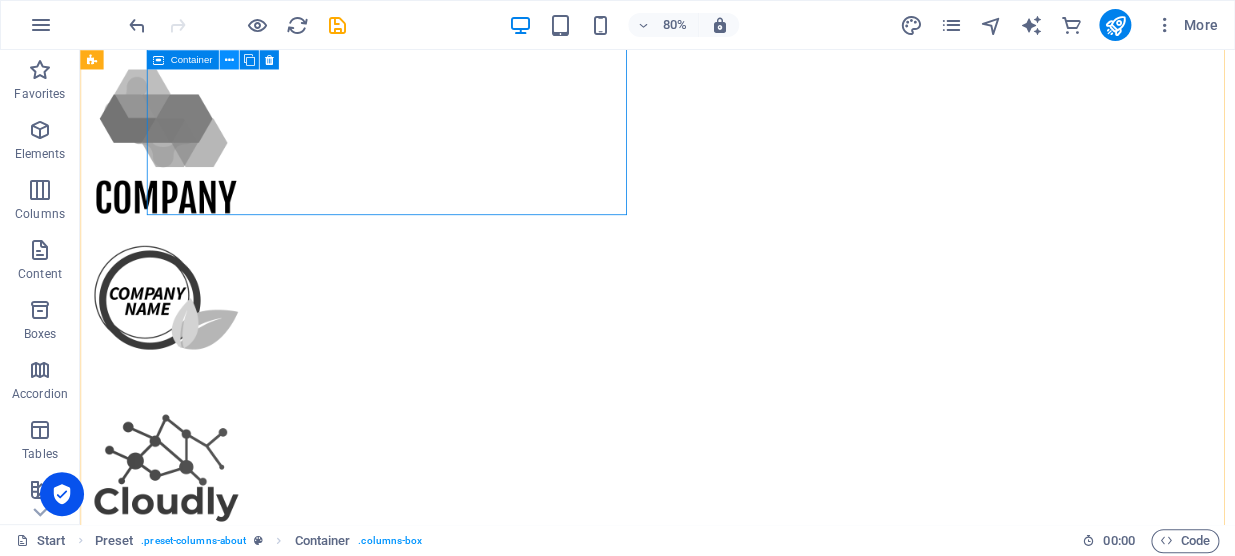 click at bounding box center [228, 59] 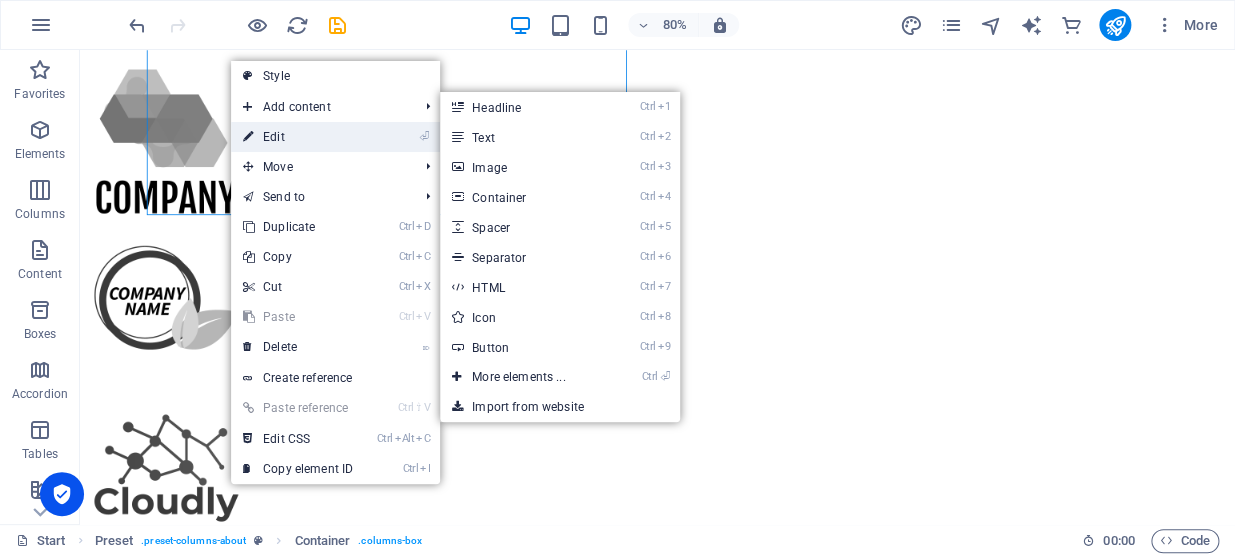 drag, startPoint x: 300, startPoint y: 134, endPoint x: 166, endPoint y: 184, distance: 143.02448 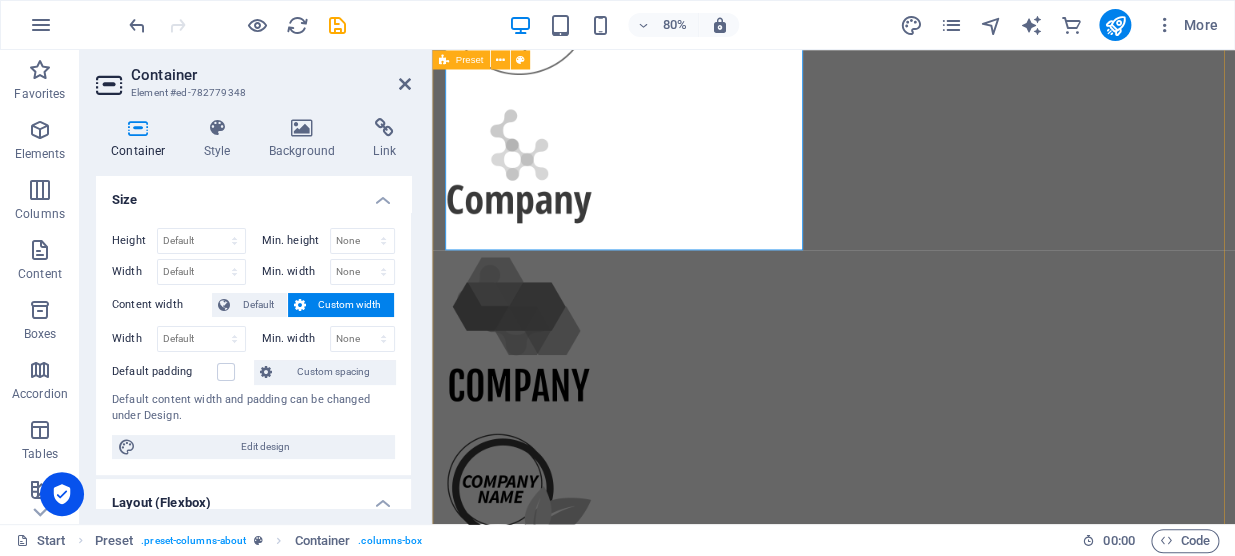 scroll, scrollTop: 1075, scrollLeft: 0, axis: vertical 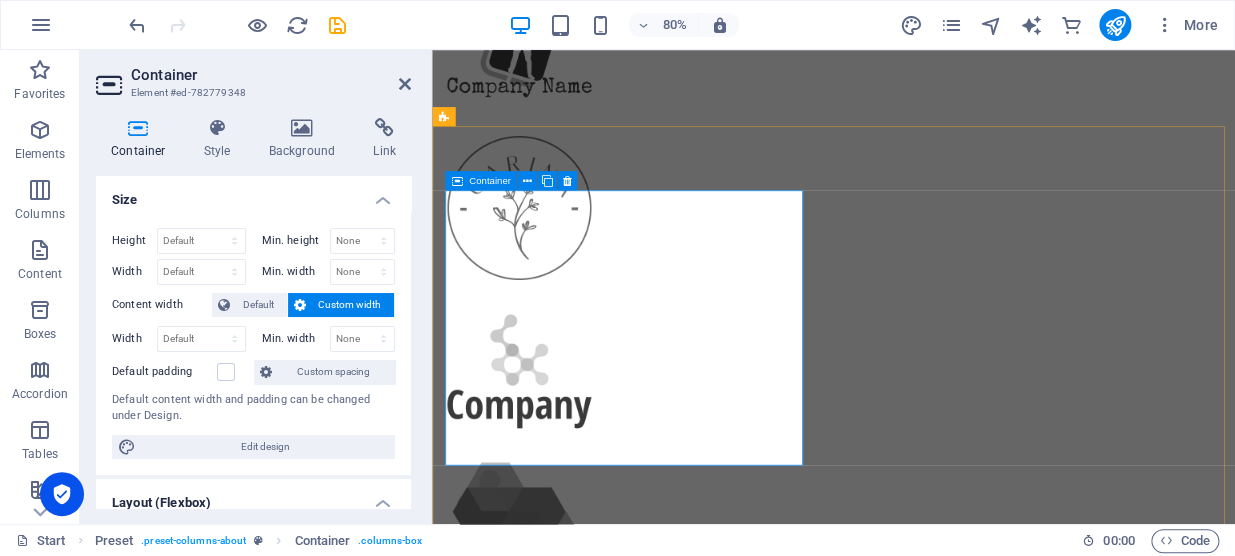 click on "starbaL" at bounding box center (934, 1608) 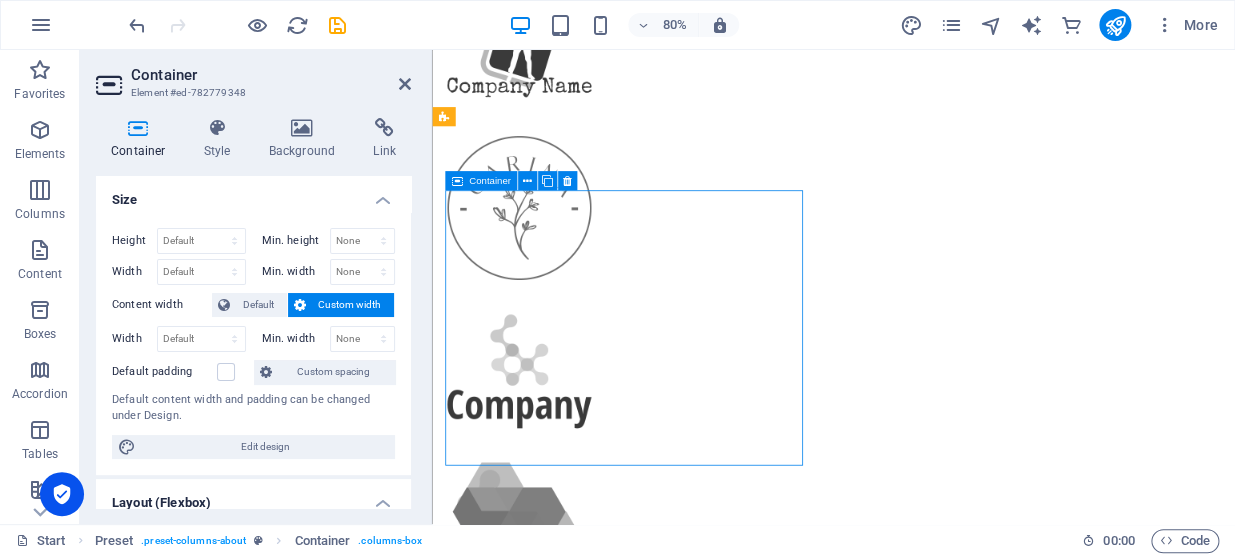 click on "starbaL" at bounding box center [934, 1608] 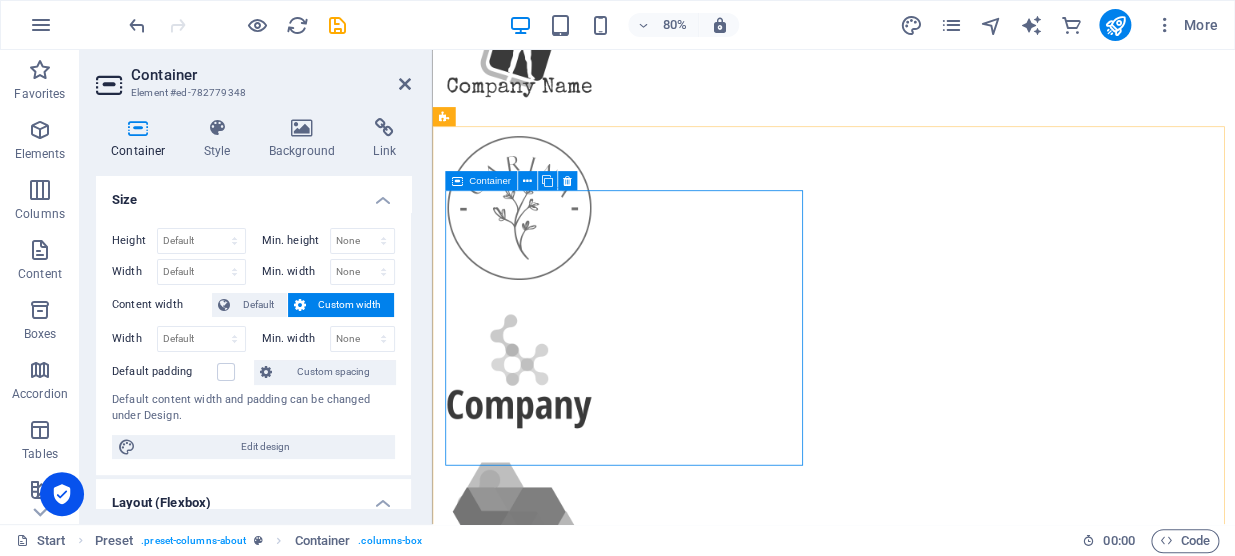 click on "starbaL" at bounding box center [934, 1608] 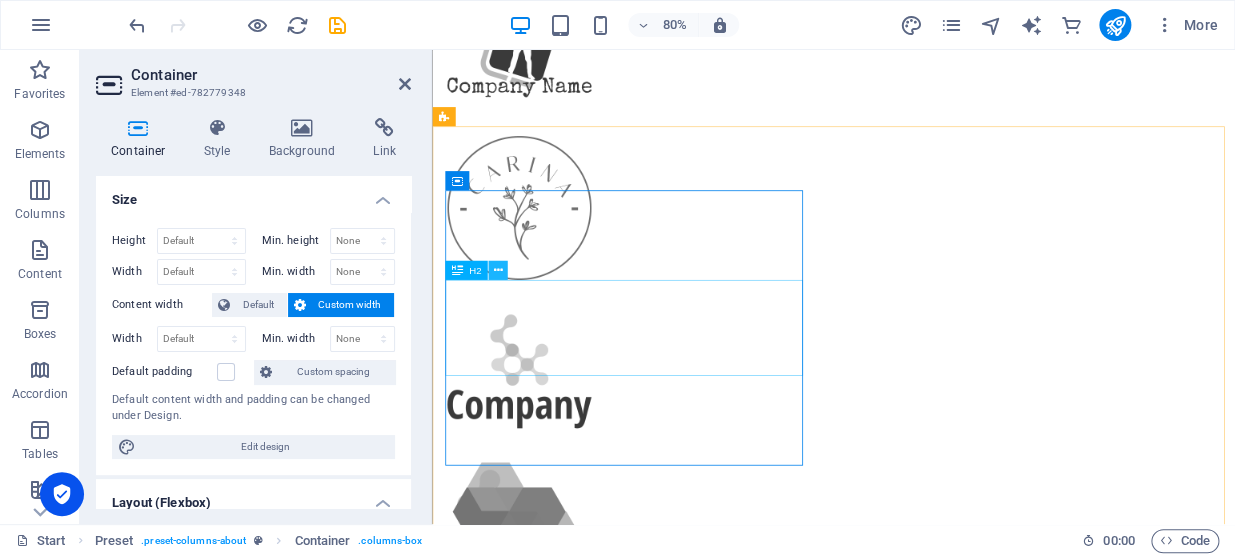 click at bounding box center [497, 270] 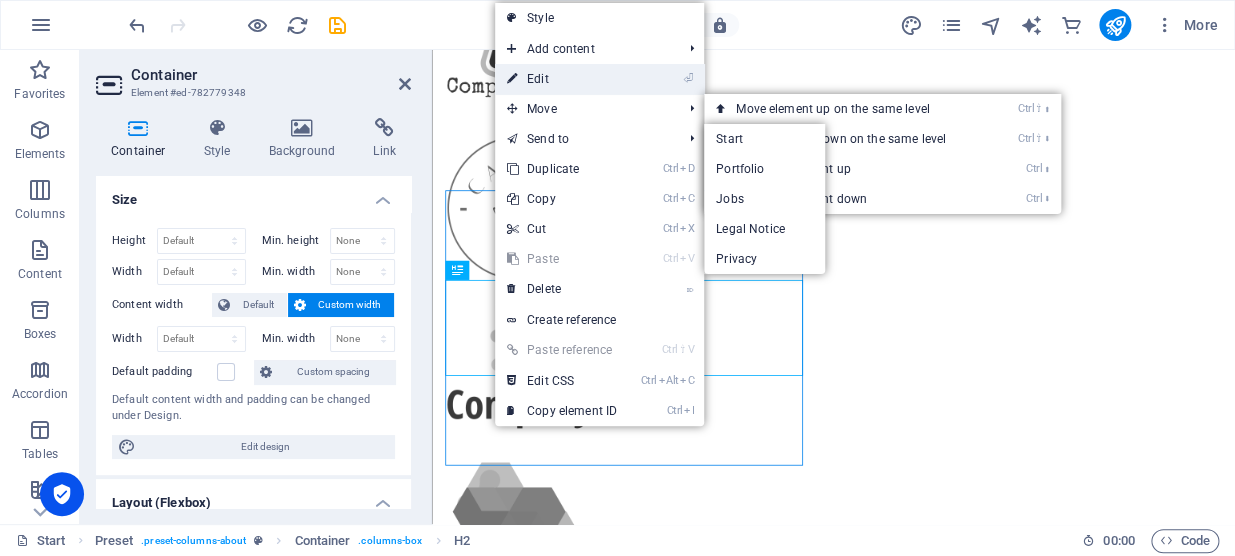 click on "⏎  Edit" at bounding box center (562, 79) 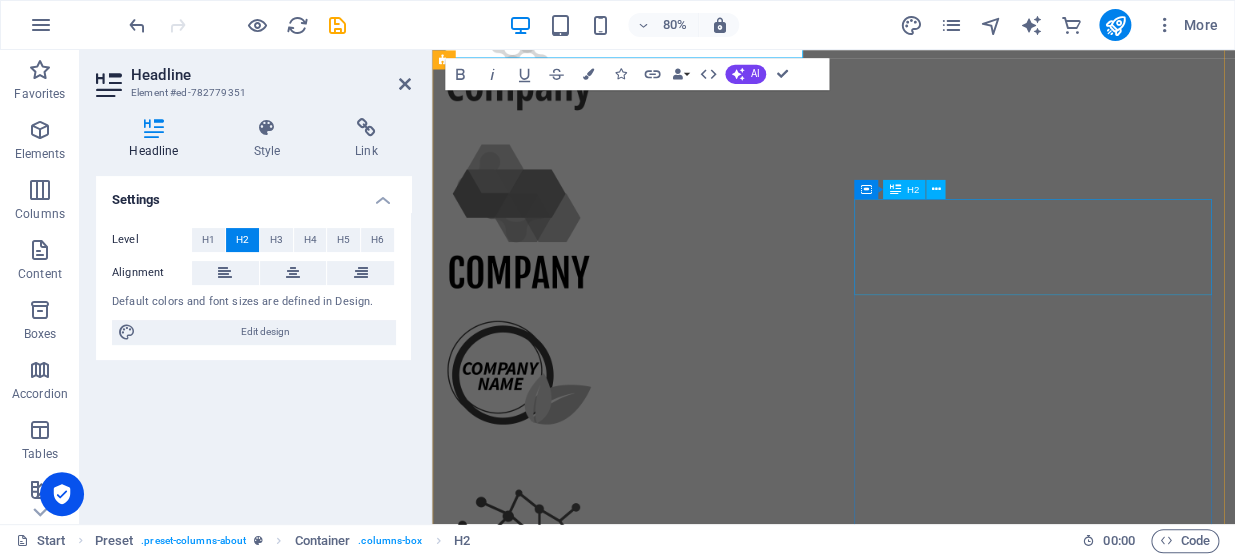 scroll, scrollTop: 1257, scrollLeft: 0, axis: vertical 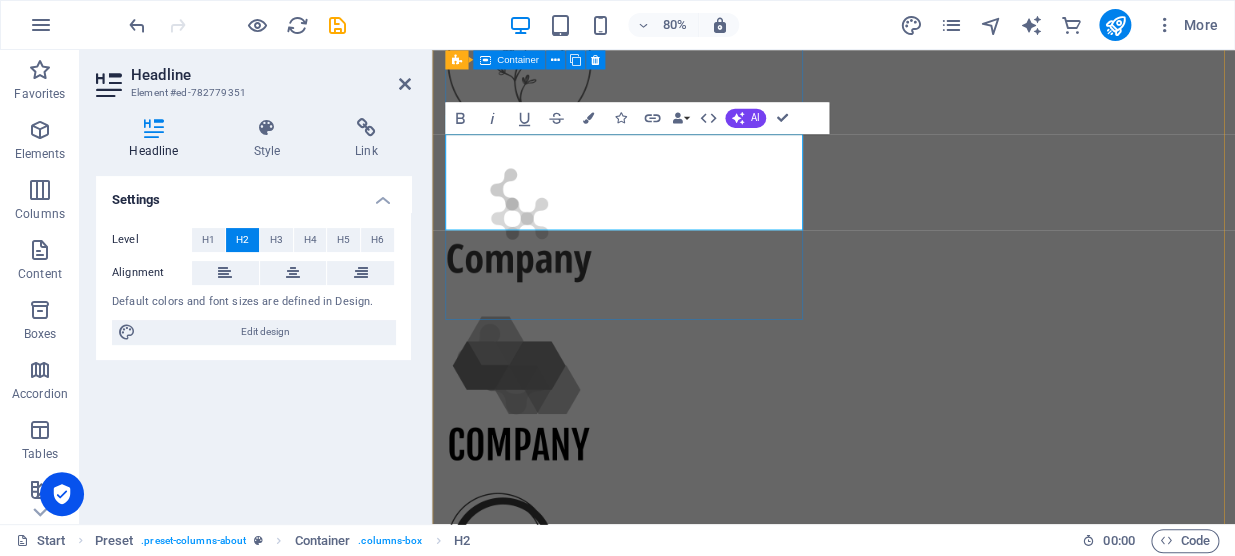 click on "starbaL" at bounding box center (934, 1426) 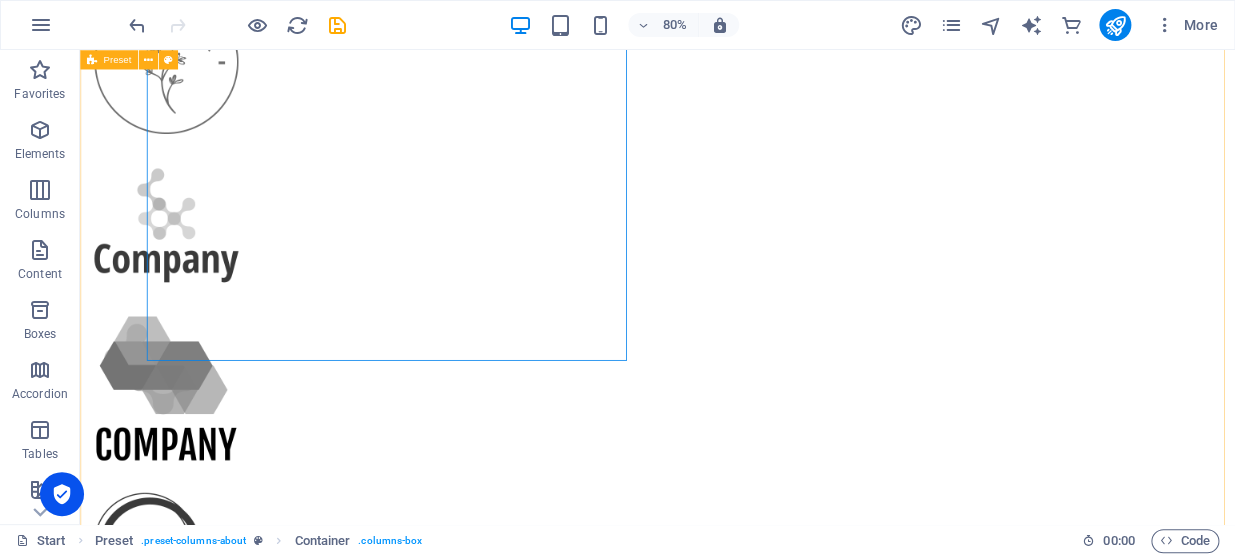 scroll, scrollTop: 1384, scrollLeft: 0, axis: vertical 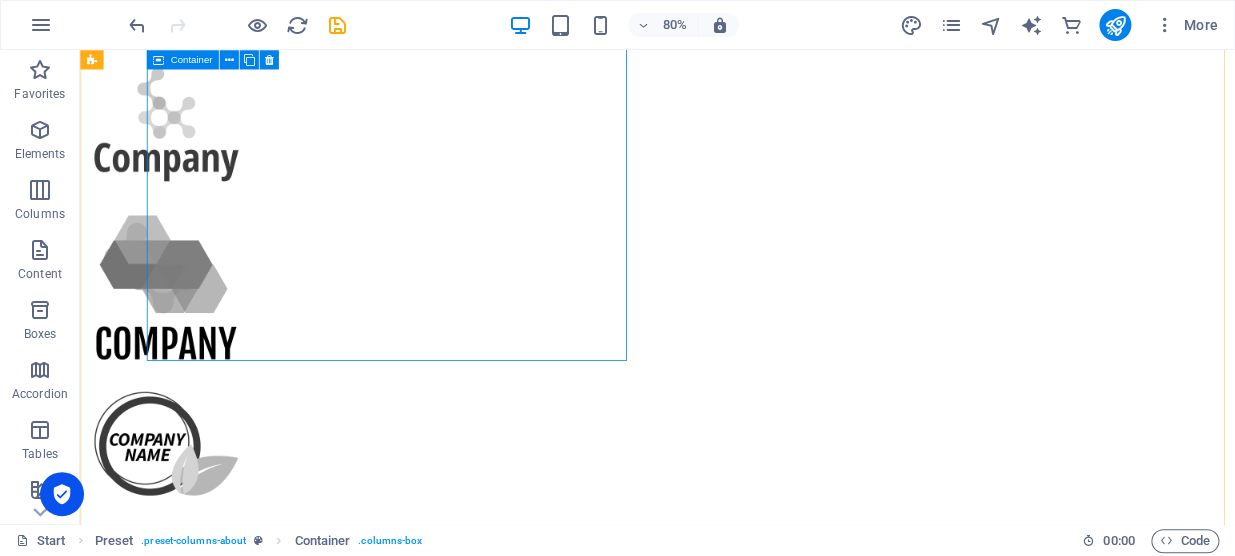 click on "starbaL" at bounding box center [802, 1299] 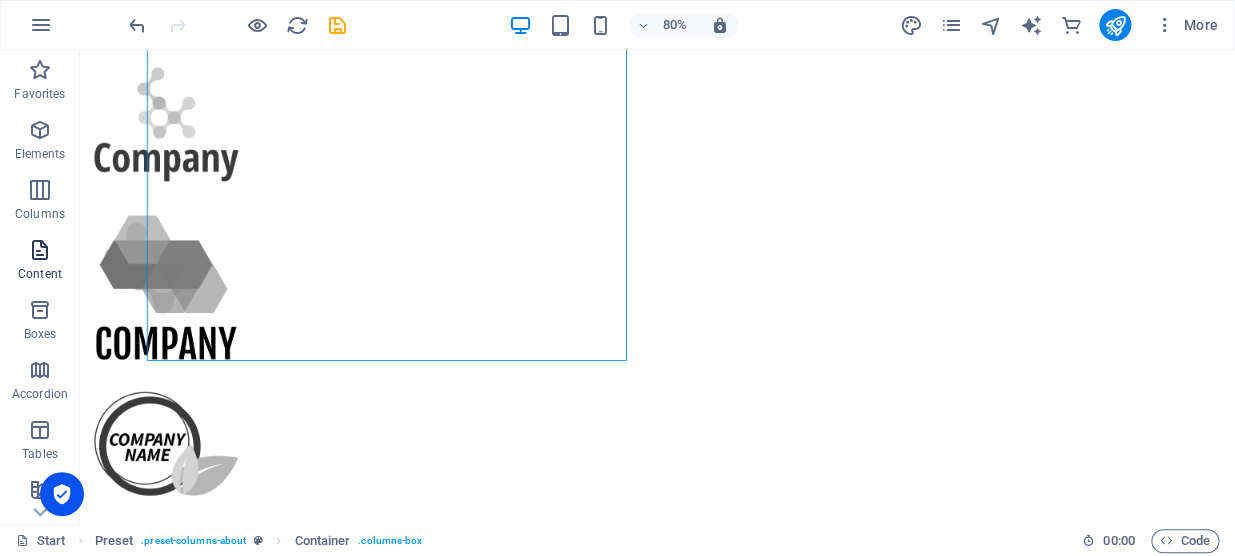 click at bounding box center [40, 250] 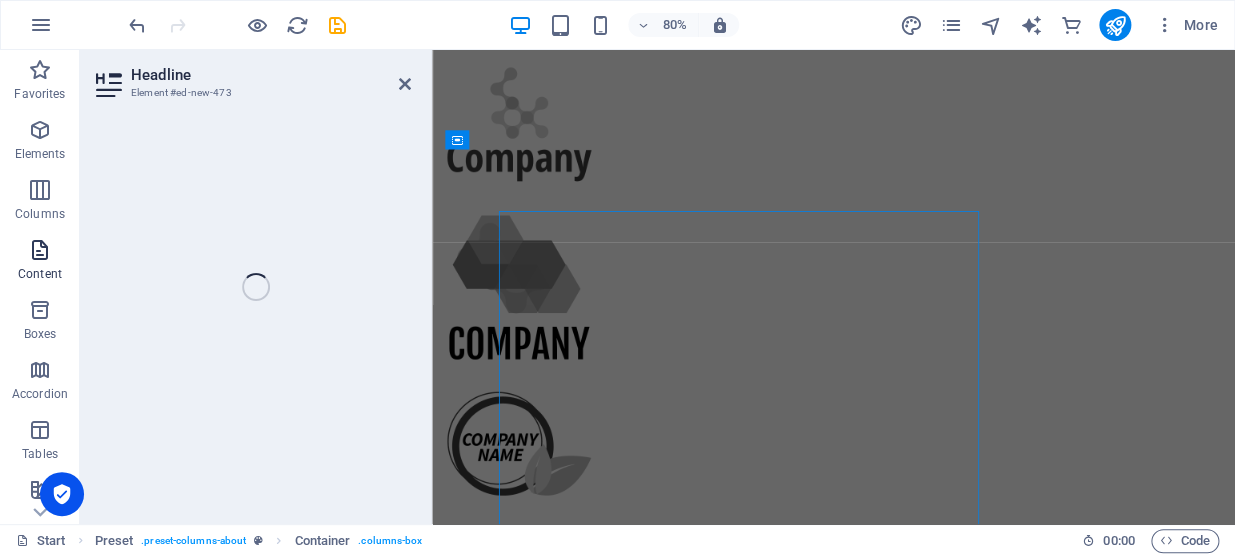 click at bounding box center [40, 250] 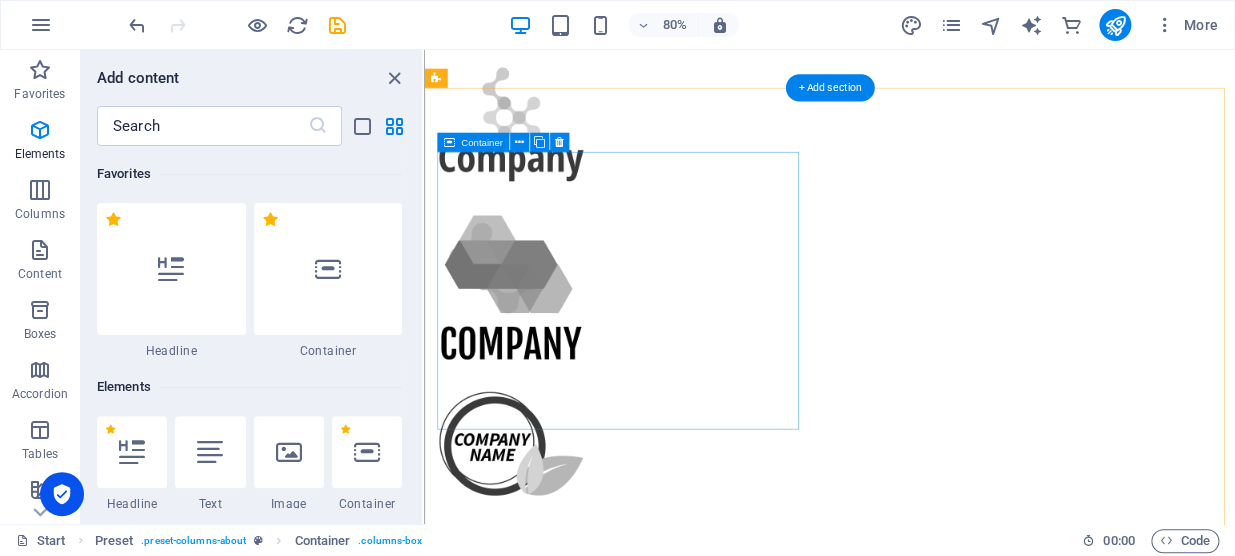 scroll, scrollTop: 1126, scrollLeft: 0, axis: vertical 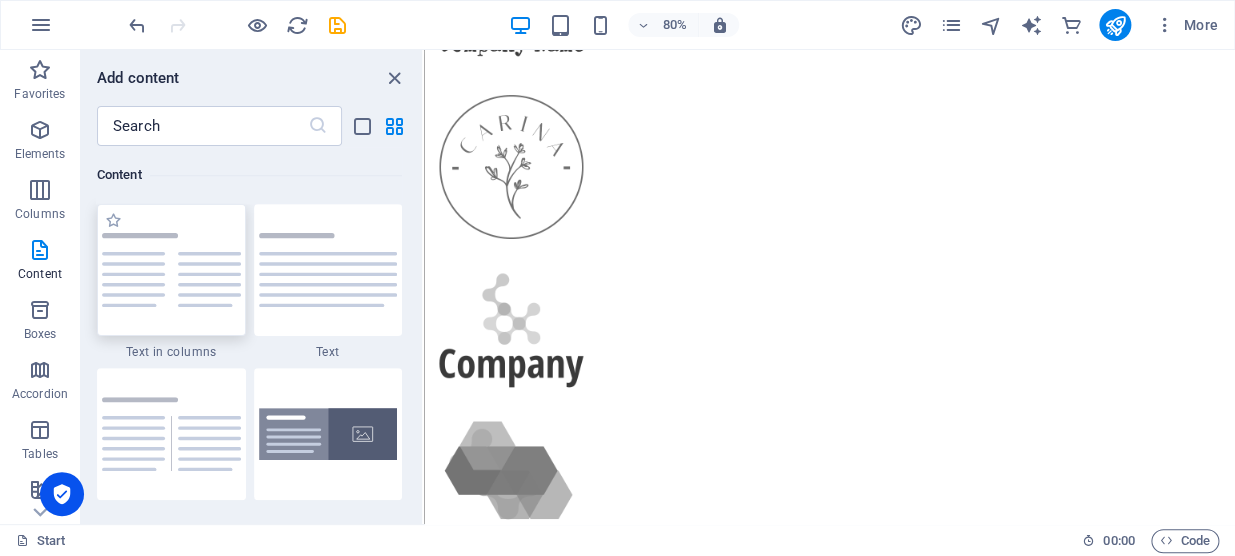 click at bounding box center (171, 270) 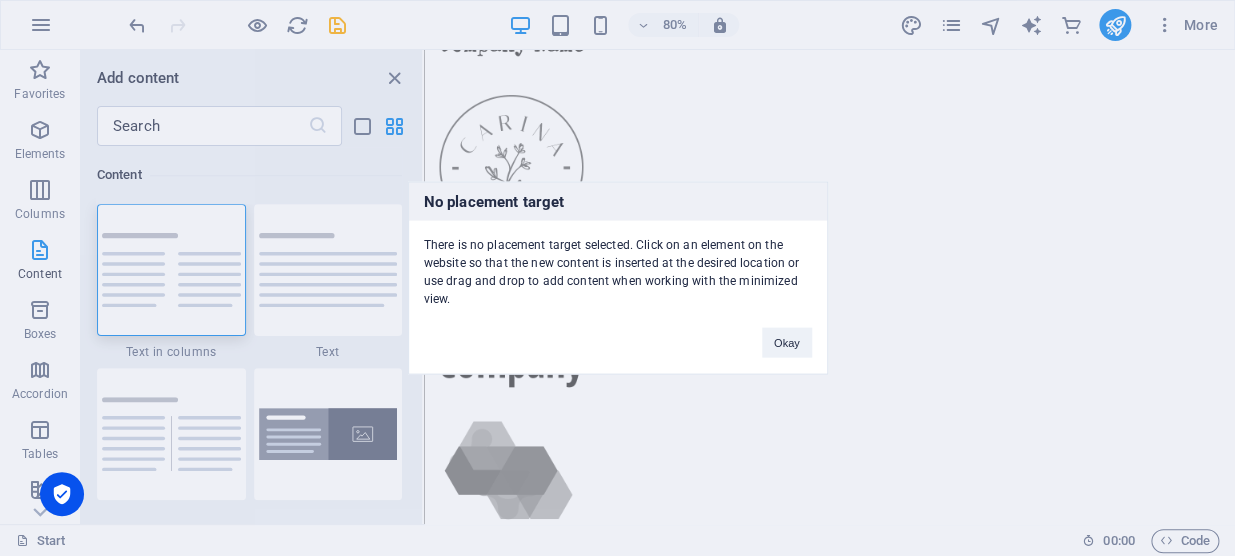 click on "No placement target There is no placement target selected. Click on an element on the website so that the new content is inserted at the desired location or use drag and drop to add content when working with the minimized view. Okay" at bounding box center (617, 278) 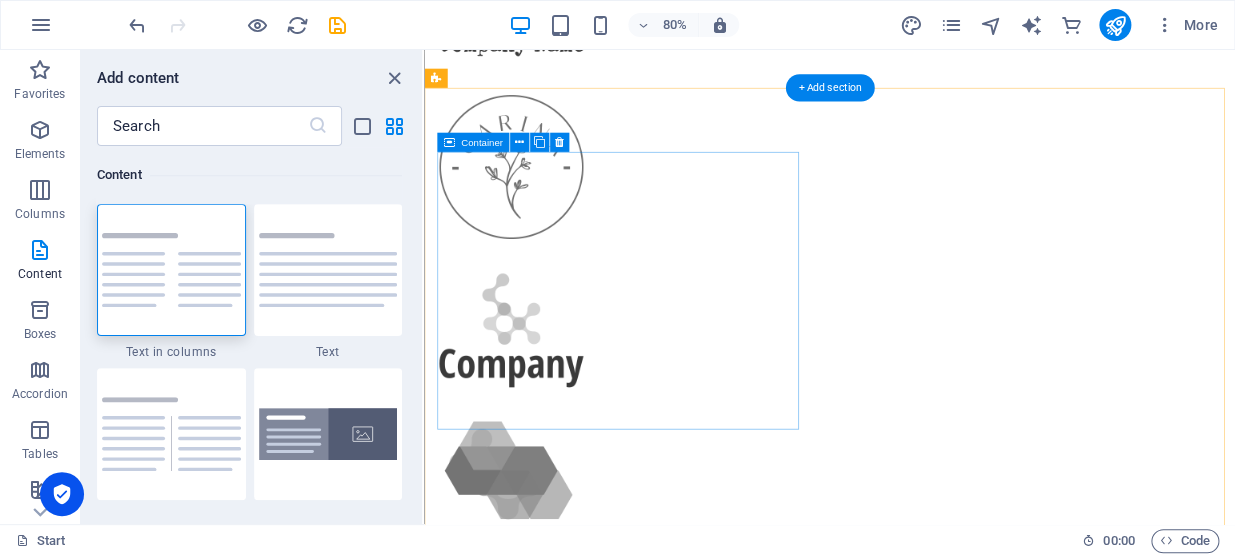 click on "starbaL" at bounding box center [931, 1557] 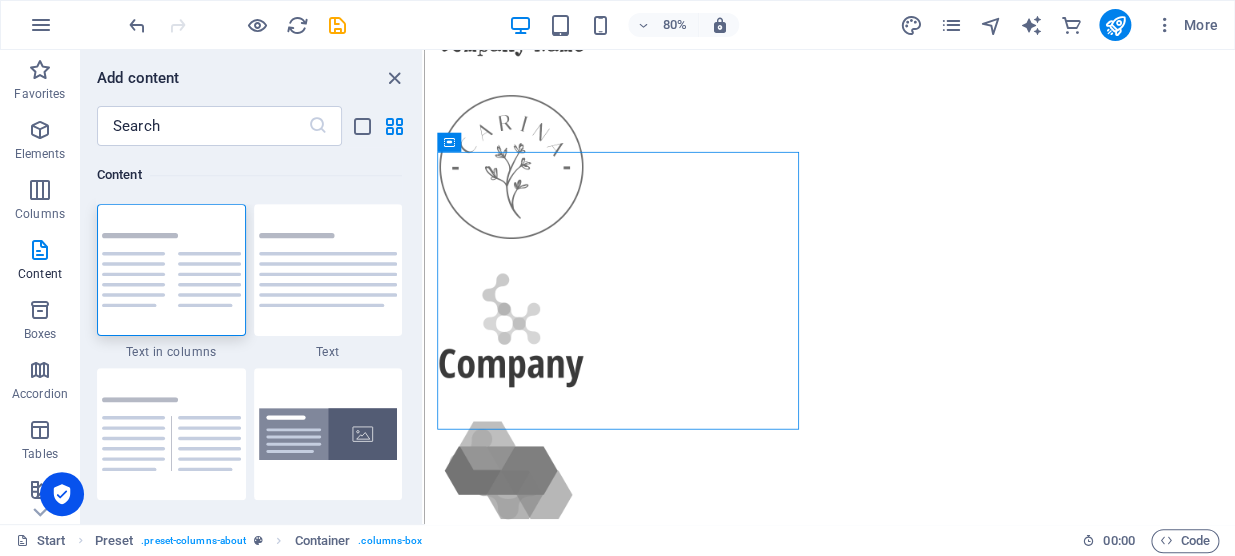 drag, startPoint x: 219, startPoint y: 290, endPoint x: 479, endPoint y: 302, distance: 260.27676 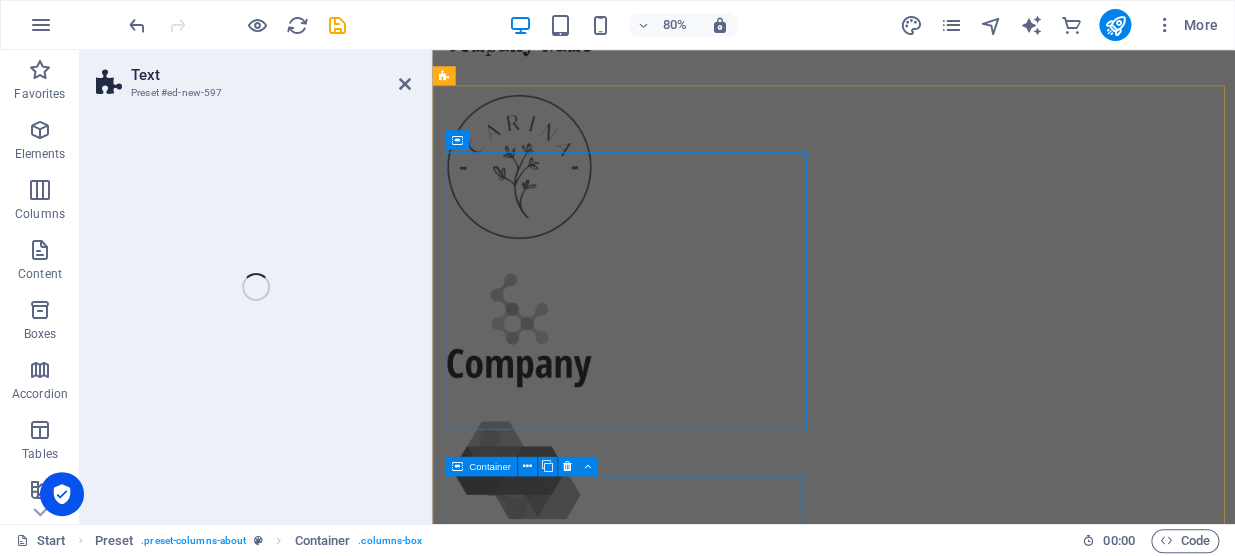 drag, startPoint x: 911, startPoint y: 352, endPoint x: 442, endPoint y: 357, distance: 469.02664 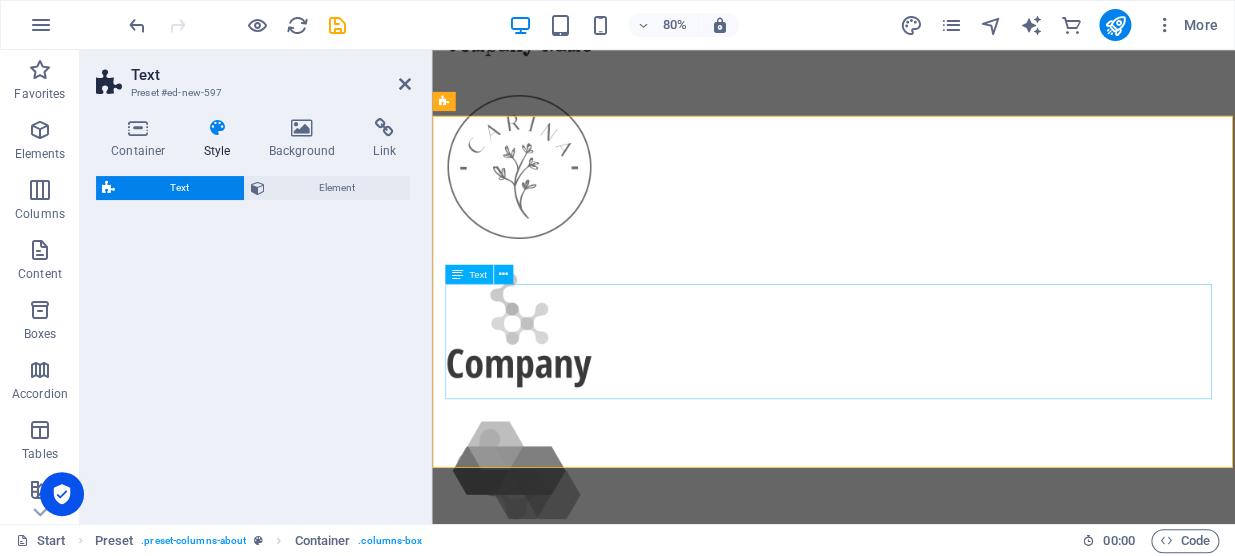 select on "rem" 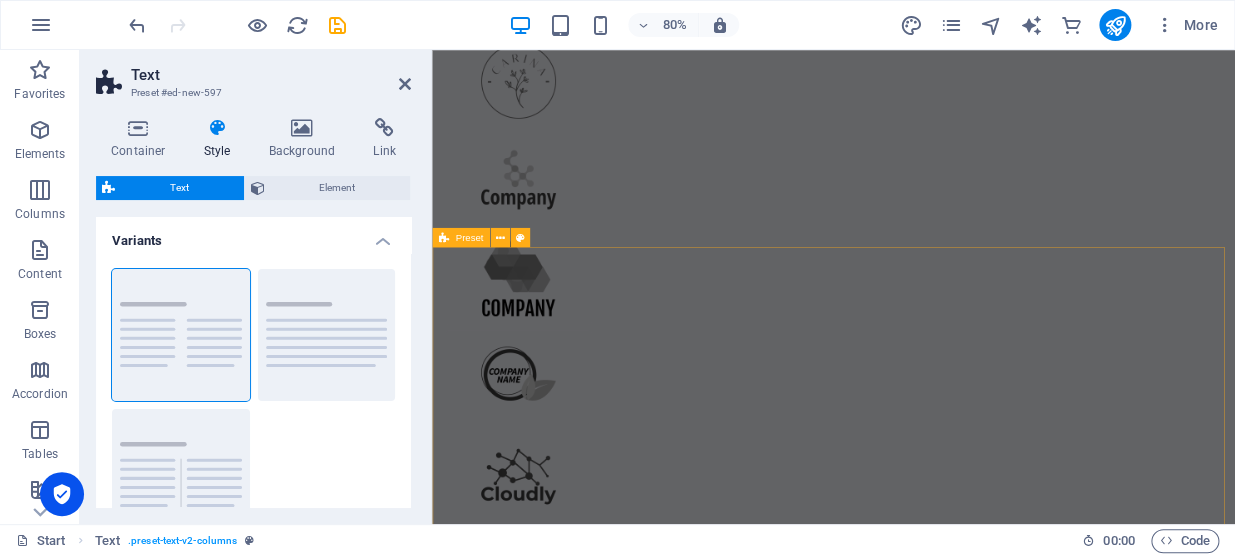 scroll, scrollTop: 1272, scrollLeft: 0, axis: vertical 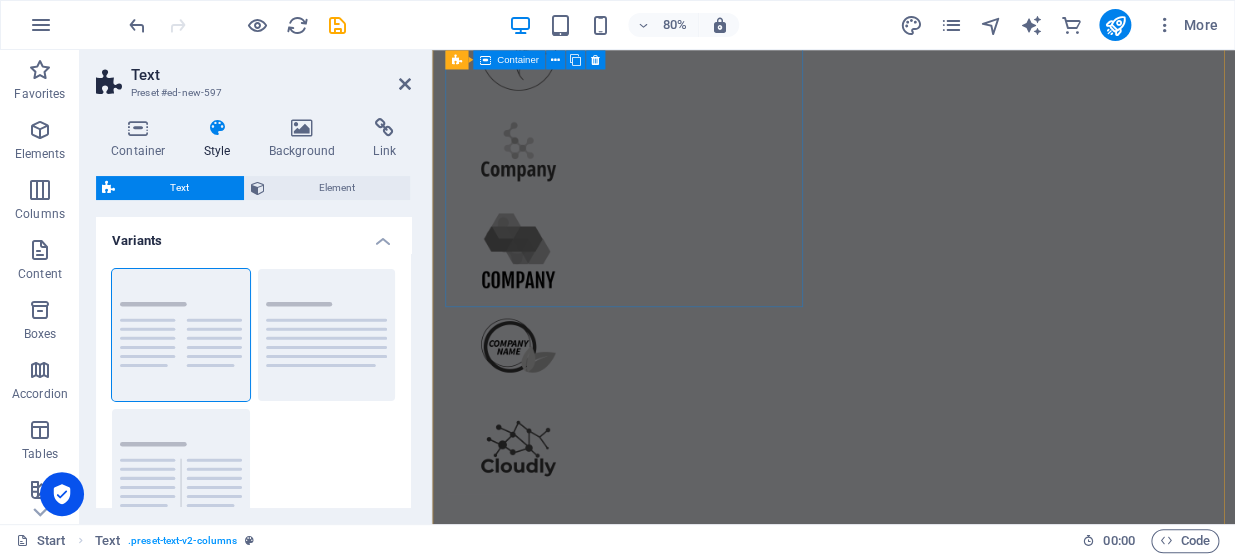 click on "starbaL" at bounding box center (934, 1072) 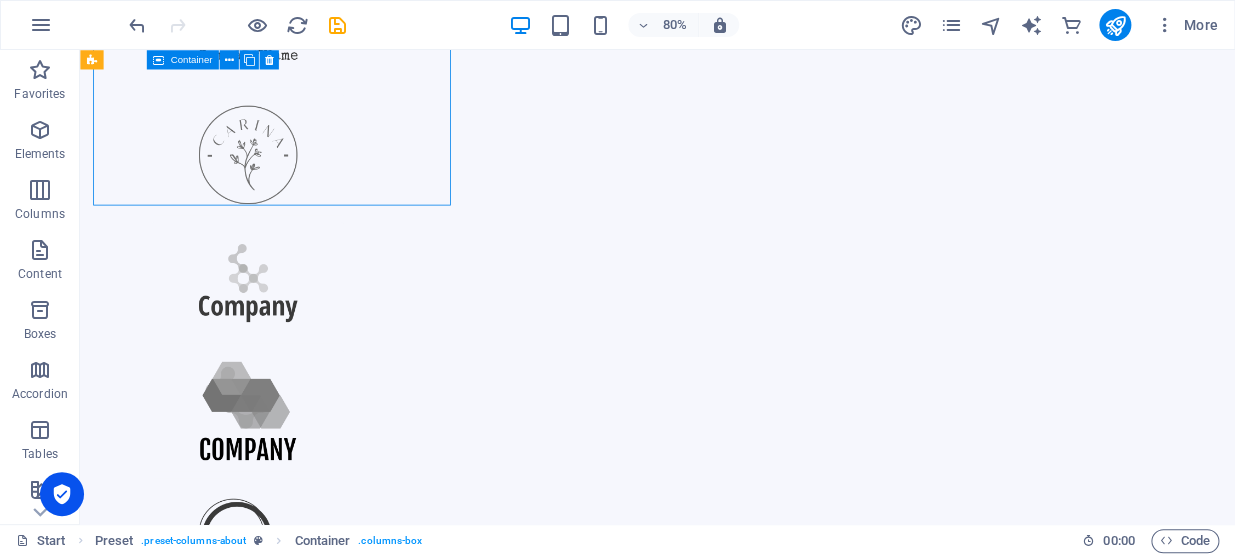 scroll, scrollTop: 1400, scrollLeft: 0, axis: vertical 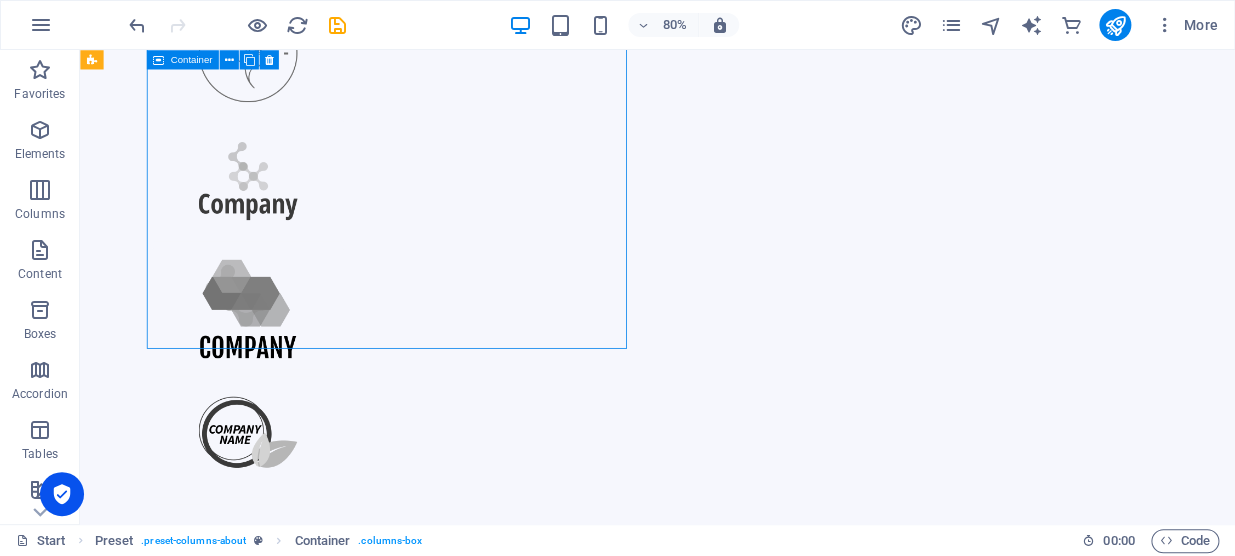 click on "starbaL" at bounding box center [728, 1309] 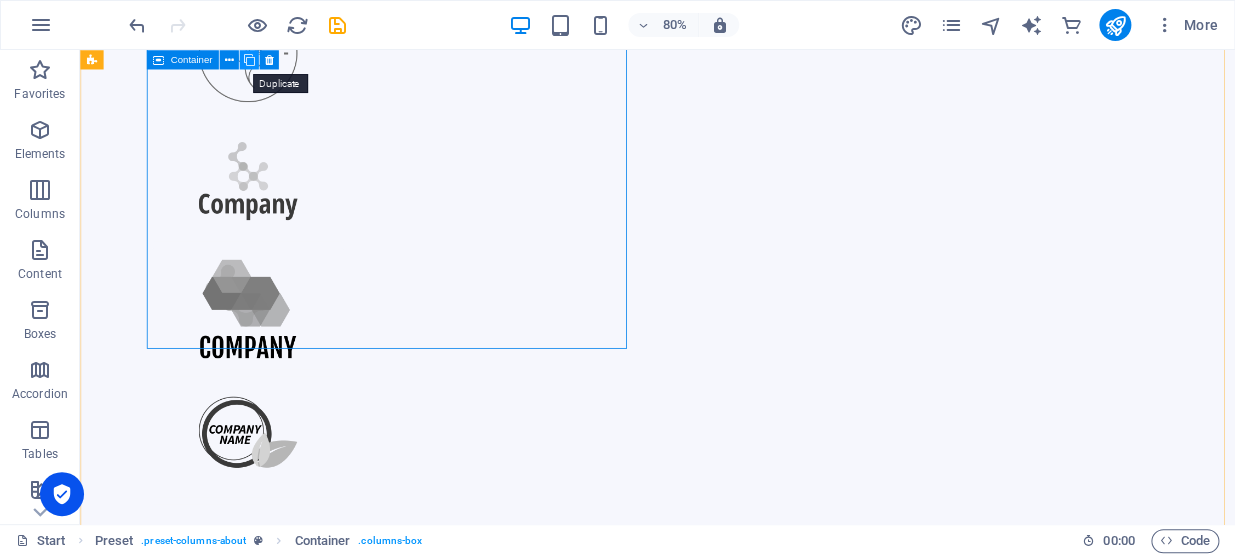 click at bounding box center [248, 59] 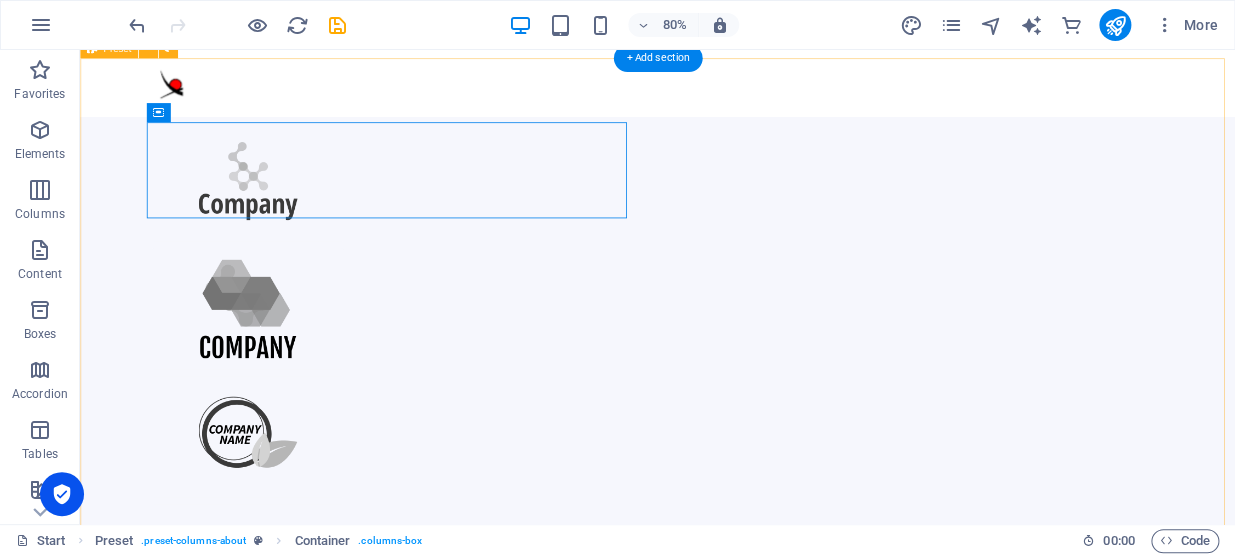 scroll, scrollTop: 1237, scrollLeft: 0, axis: vertical 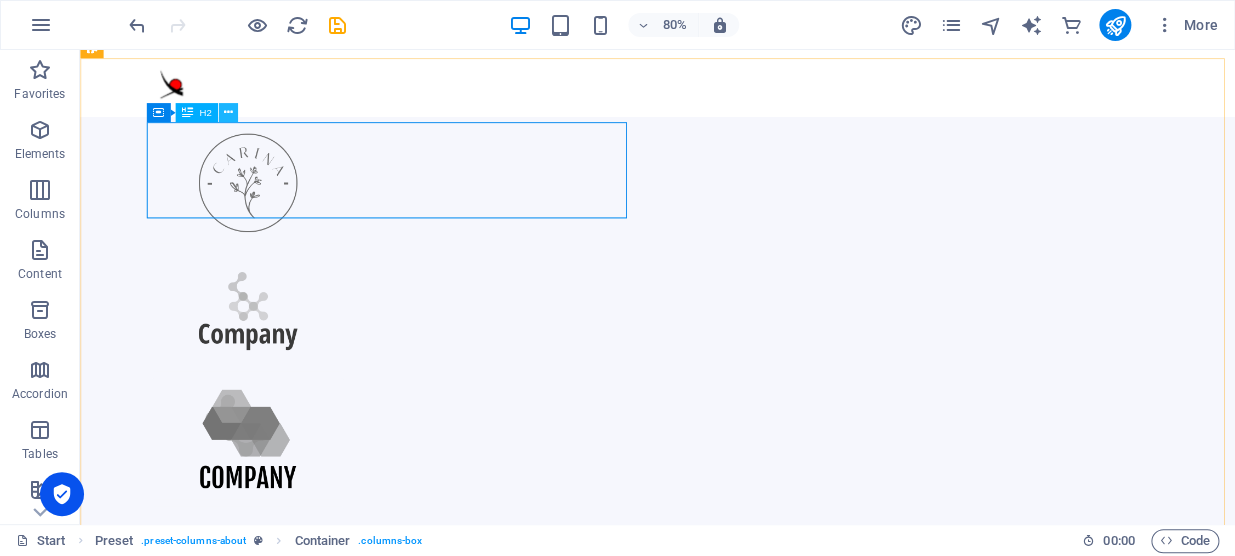 click at bounding box center (228, 112) 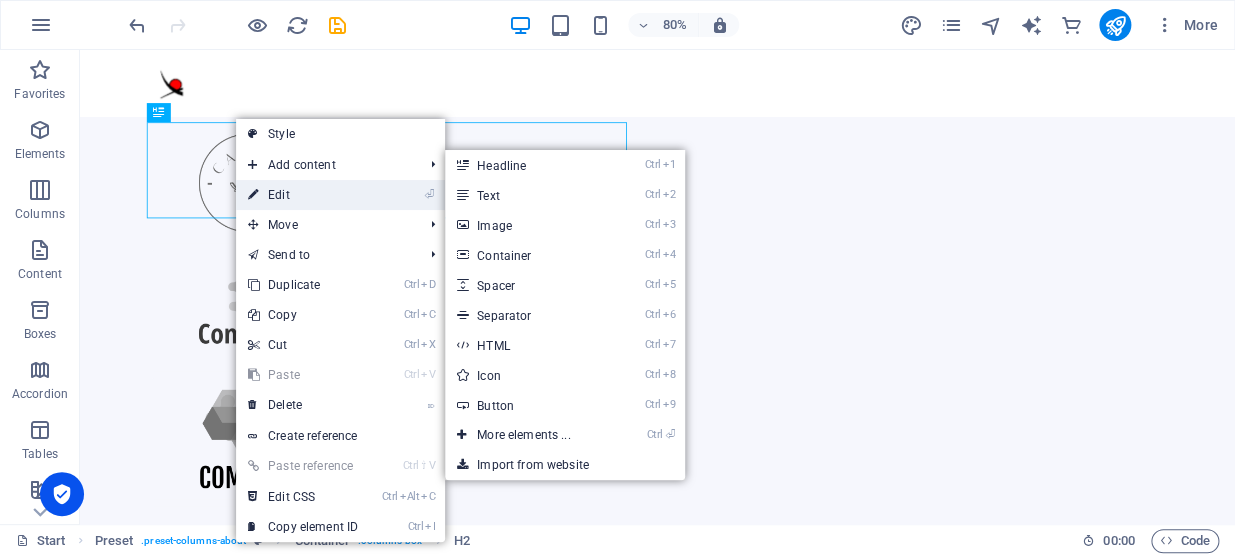click on "⏎  Edit" at bounding box center [303, 195] 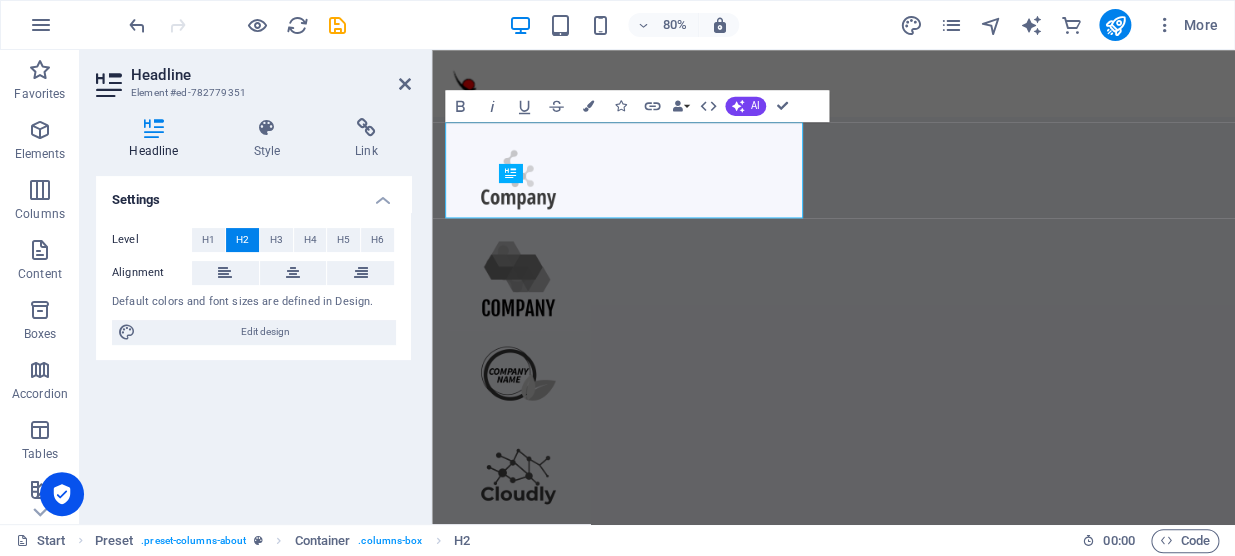 scroll, scrollTop: 1160, scrollLeft: 0, axis: vertical 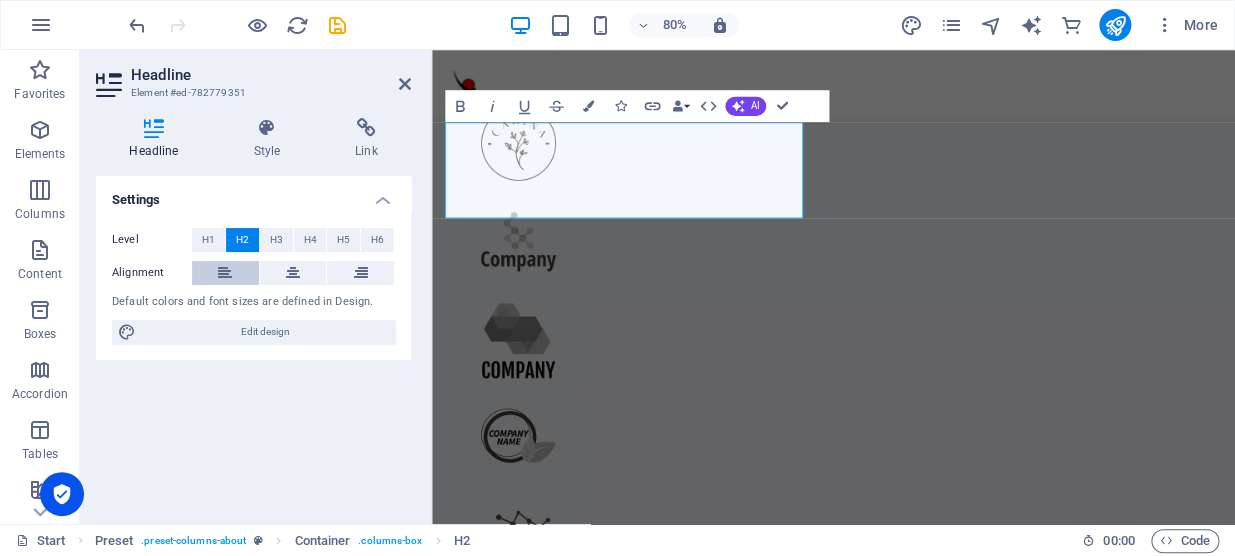 click at bounding box center [225, 273] 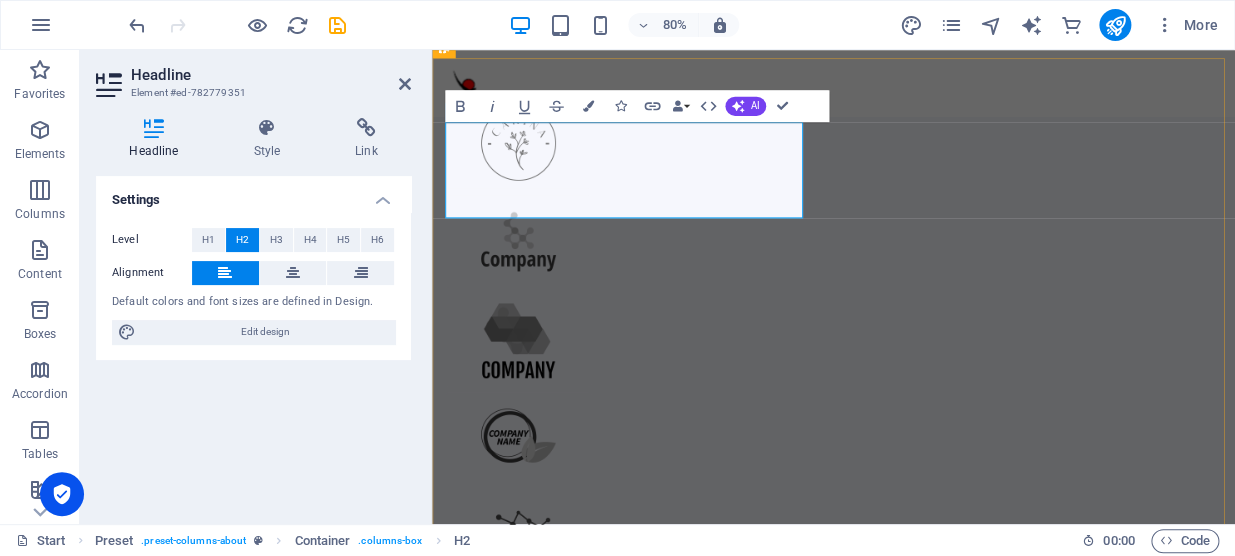 click on "​" at bounding box center (934, 1184) 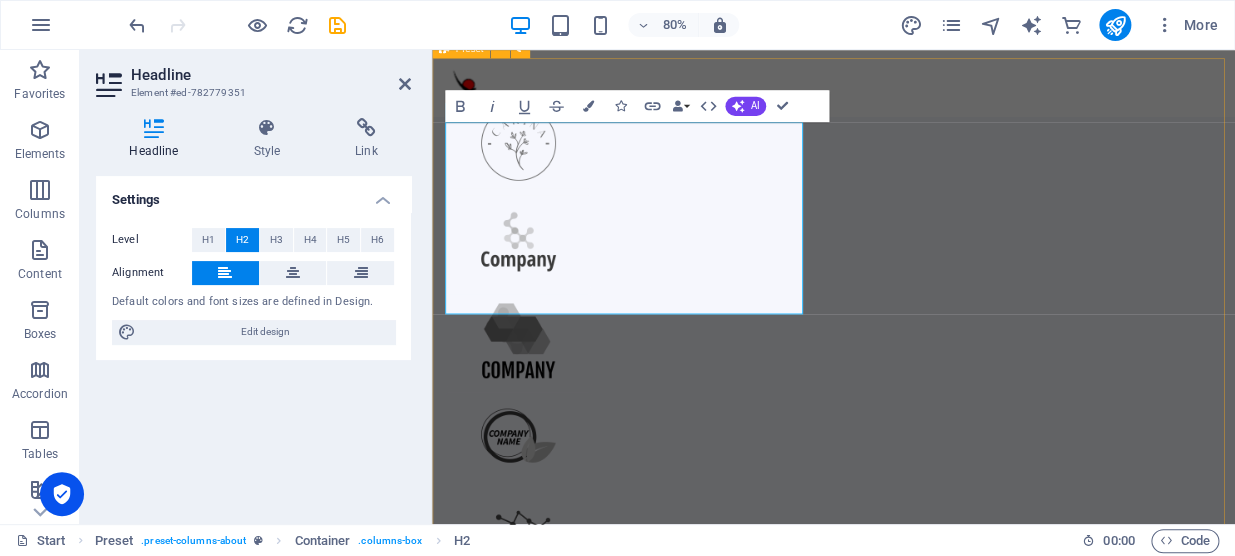 click on "Who are we? starbaL .cls-1{fill:#1a171b;stroke:#fff;stroke-miterlimit:10;} Element 2
.cls-1{fill:#1a171b;stroke:#fff;stroke-miterlimit:10;} Element 2
Our Team Lorem ipsum dolor sit amet, consectetur adipisicing elit. Alias, repellat, temporibus, consequuntur, at ipsam sint iusto delectus laborum saepe sed error aspernatur voluptatibus mollitia labore a? Nemo, reprehenderit, fugiat tenetur atque voluptas quae ex blanditiis deleniti soluta repellat placeat totam fugit qui magnam distinctio doloremque nihil iste architecto expedita voluptates! Est, illo, illum, ut asperiores obcaecati nihil quibusdam voluptatum repellendus ullam error quo placeat doloremque cumque expedita distinctio praesentium tempora ipsum quos quisquam mollitia accusamus iure voluptas aut ratione officia quae id rerum? Deleniti, voluptatibus, impedit fugit at dicta ea voluptas voluptatem laboriosam blanditiis distinctio quidem dolorum assumenda maiores illo! Our Philosophy Element 2" at bounding box center (934, 2668) 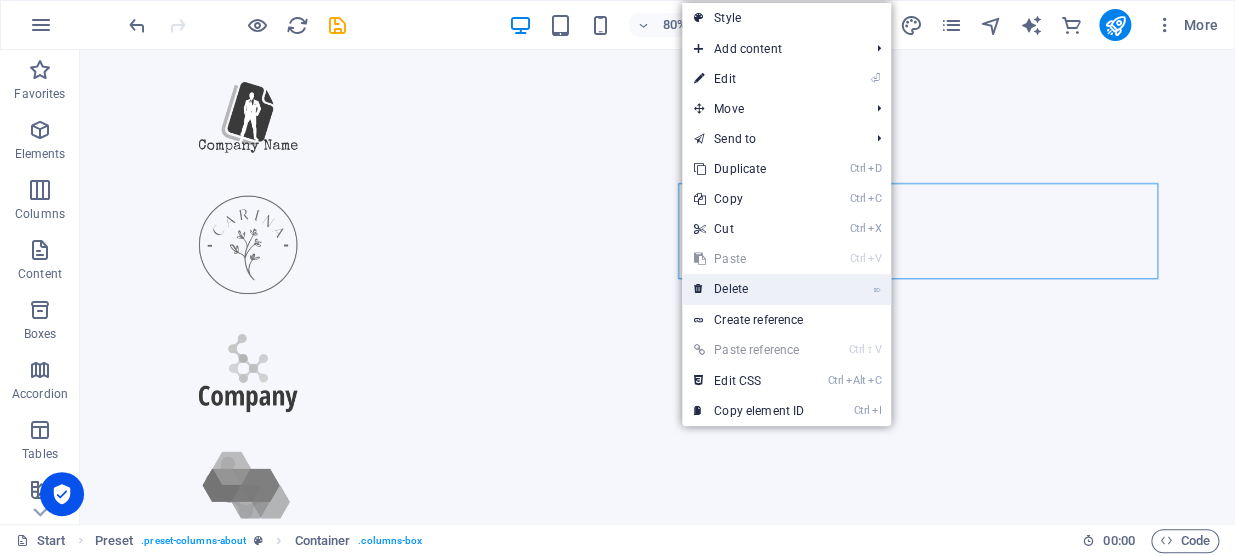 click on "⌦  Delete" at bounding box center (749, 289) 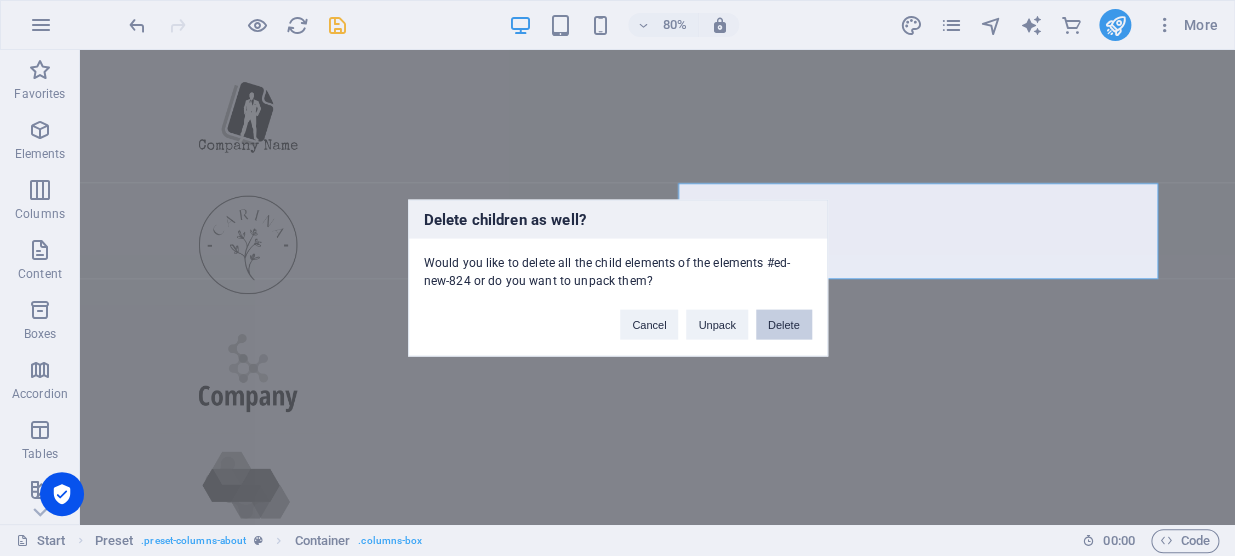 click on "Delete" at bounding box center (784, 325) 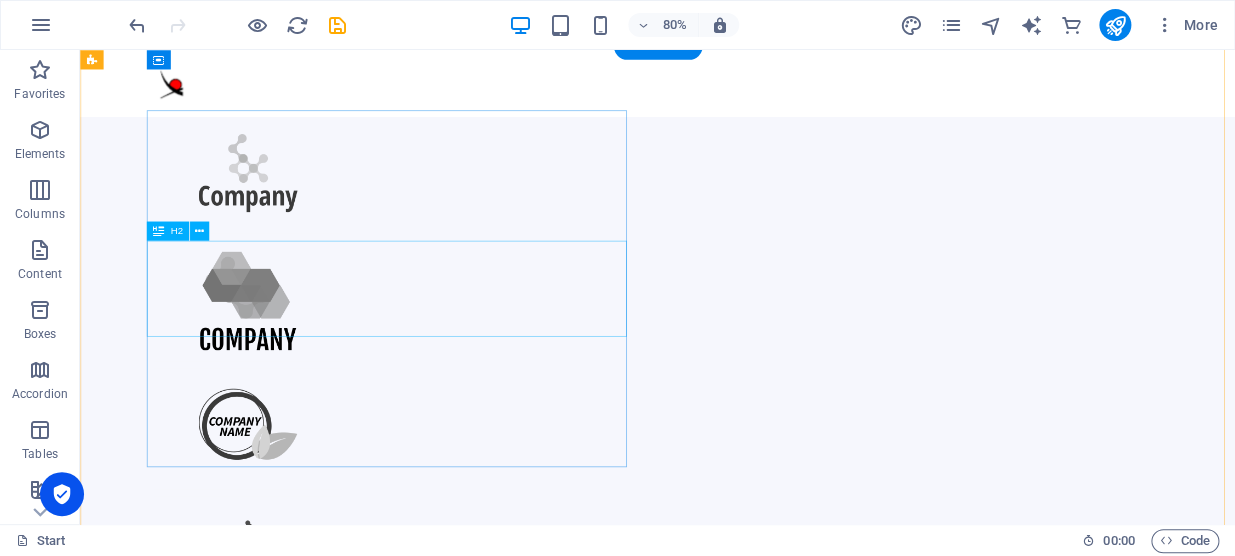 scroll, scrollTop: 1251, scrollLeft: 0, axis: vertical 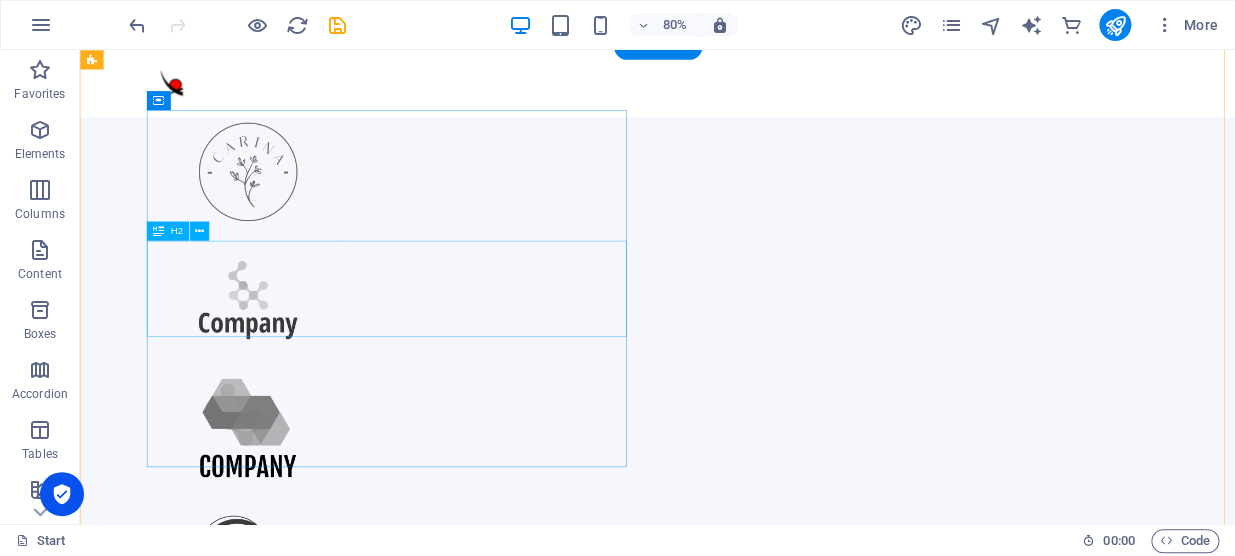 click on "Who are we?" at bounding box center (728, 1458) 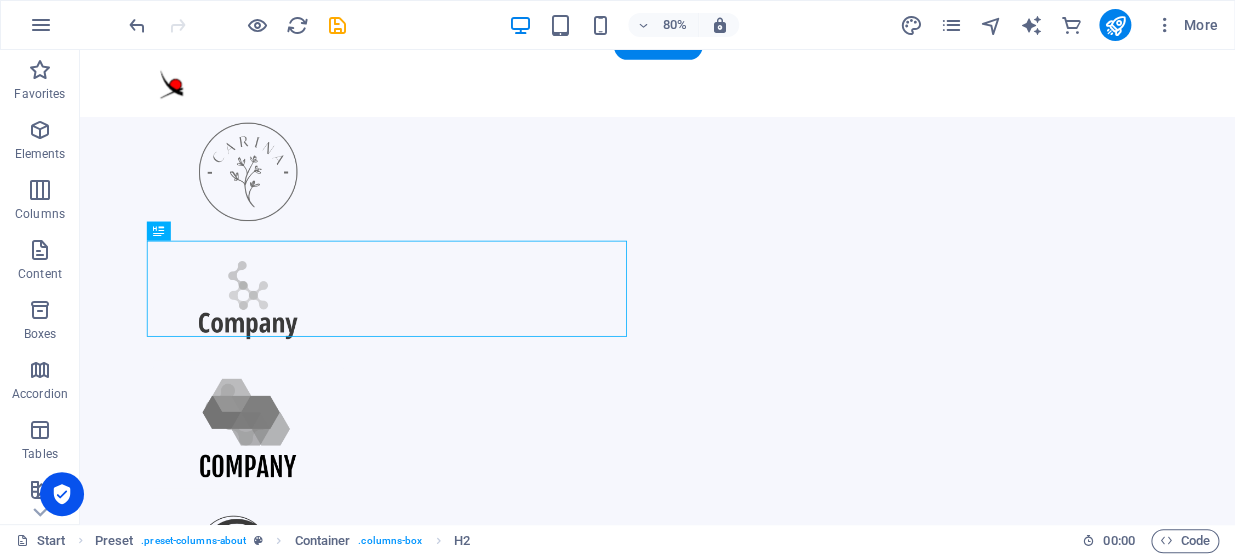 drag, startPoint x: 217, startPoint y: 339, endPoint x: 231, endPoint y: 267, distance: 73.34848 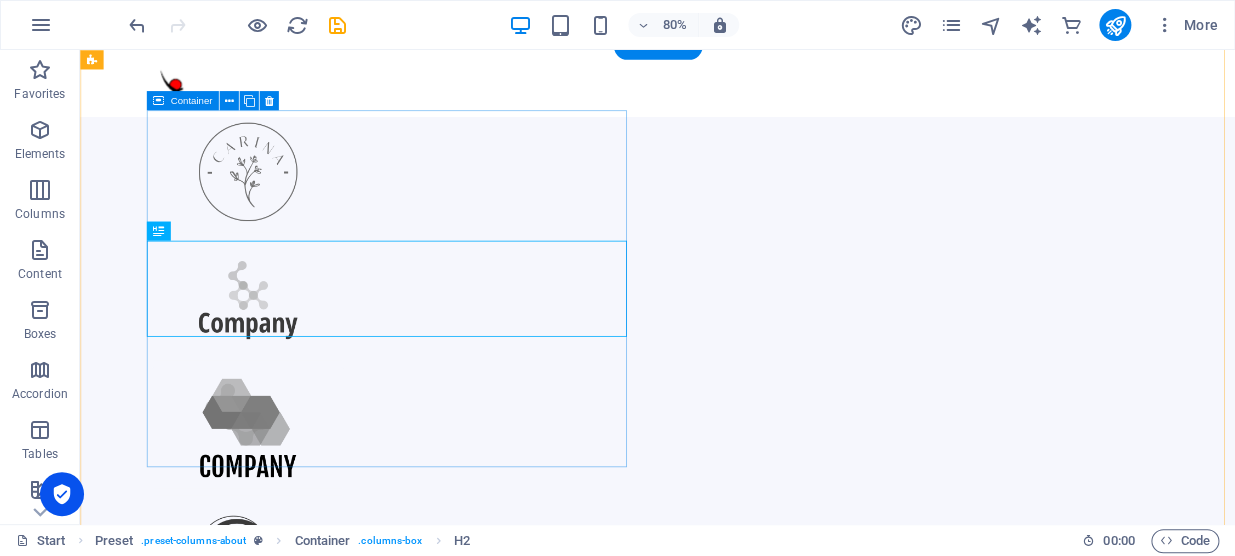 click on "Who are we?" at bounding box center (728, 1458) 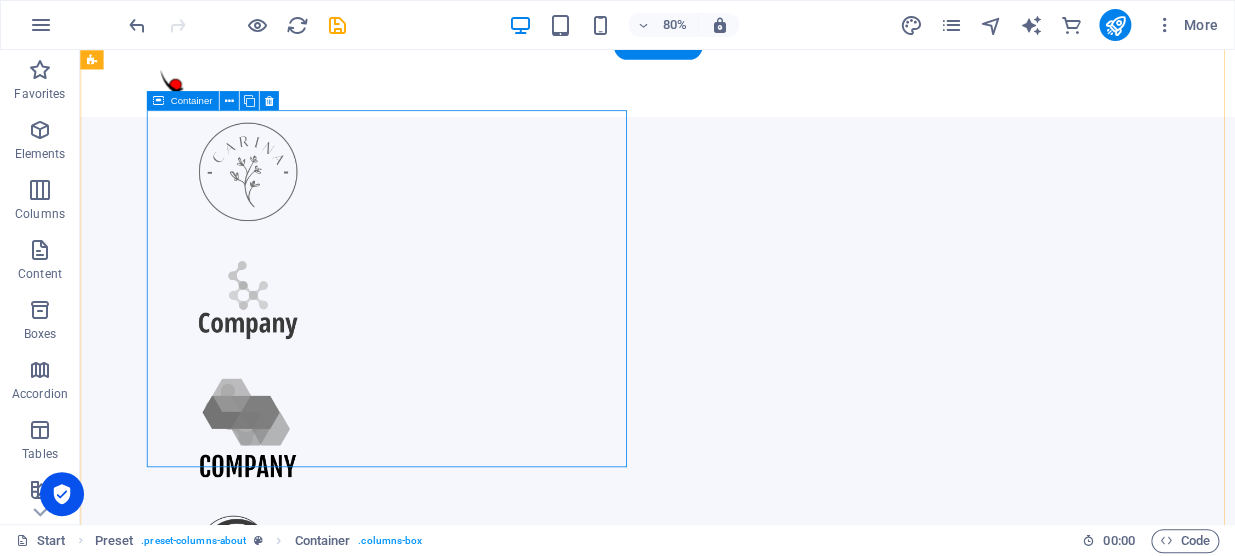 drag, startPoint x: 134, startPoint y: 315, endPoint x: 216, endPoint y: 426, distance: 138.00362 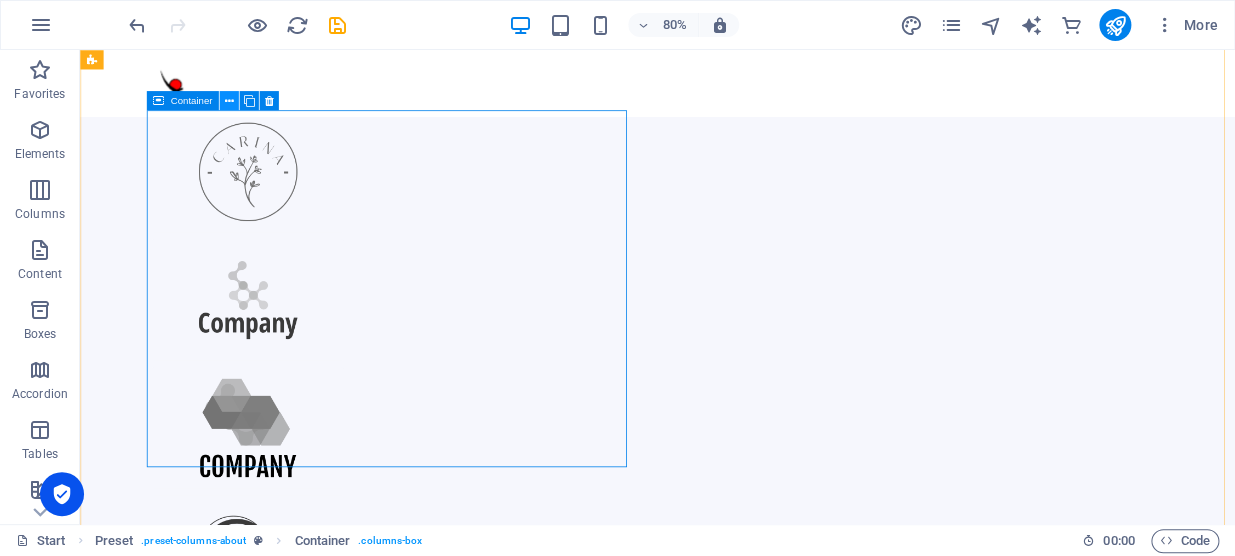 click at bounding box center [228, 100] 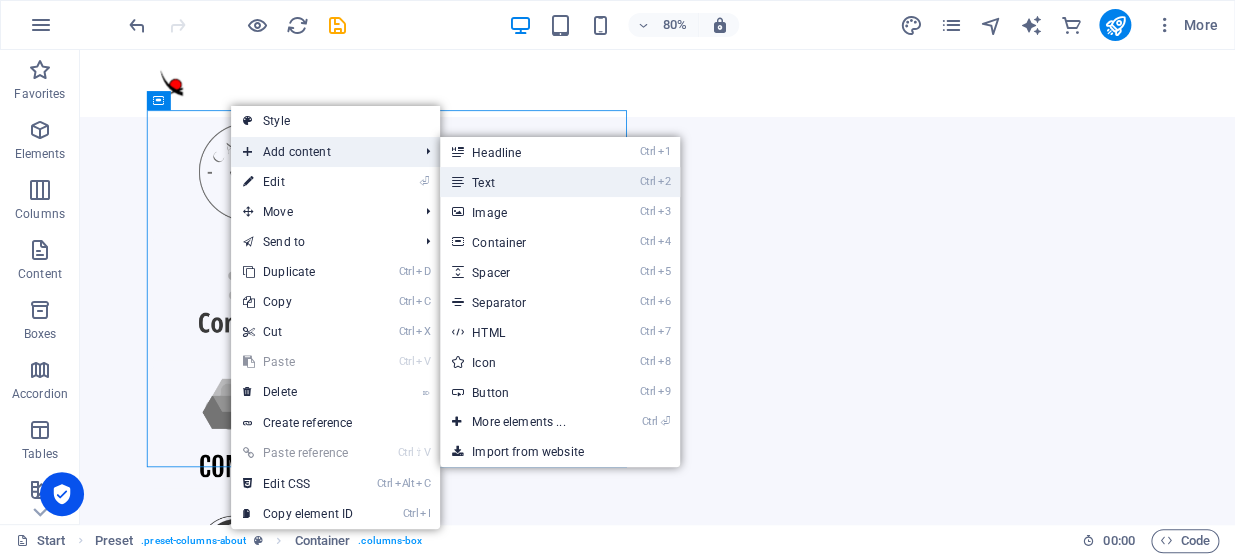 click on "Ctrl 2  Text" at bounding box center [522, 182] 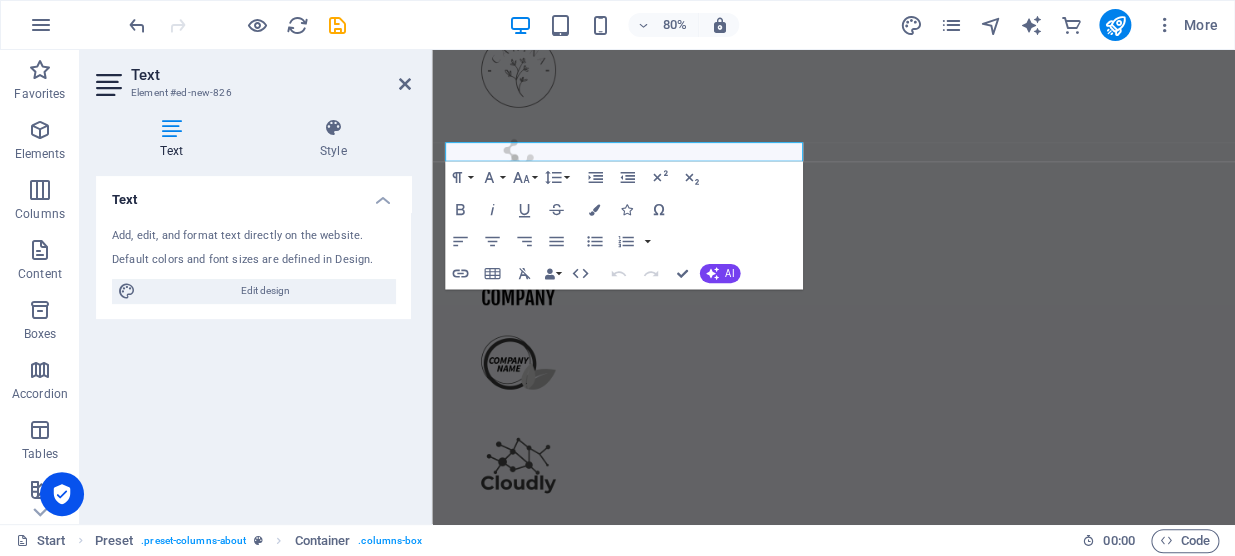 scroll, scrollTop: 1175, scrollLeft: 0, axis: vertical 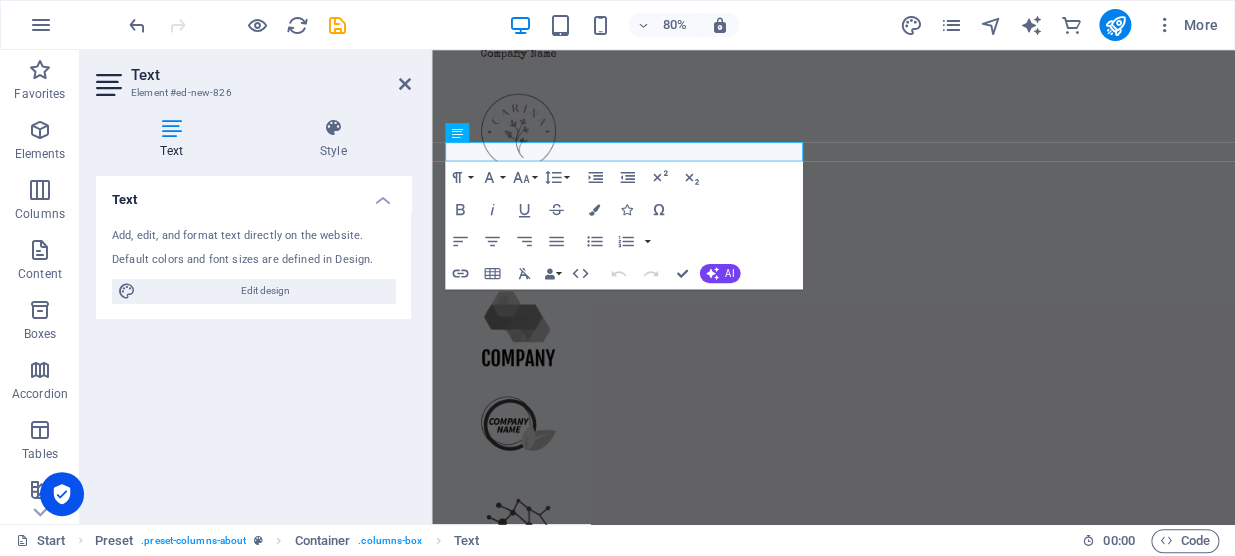 click on "Add, edit, and format text directly on the website." at bounding box center [253, 236] 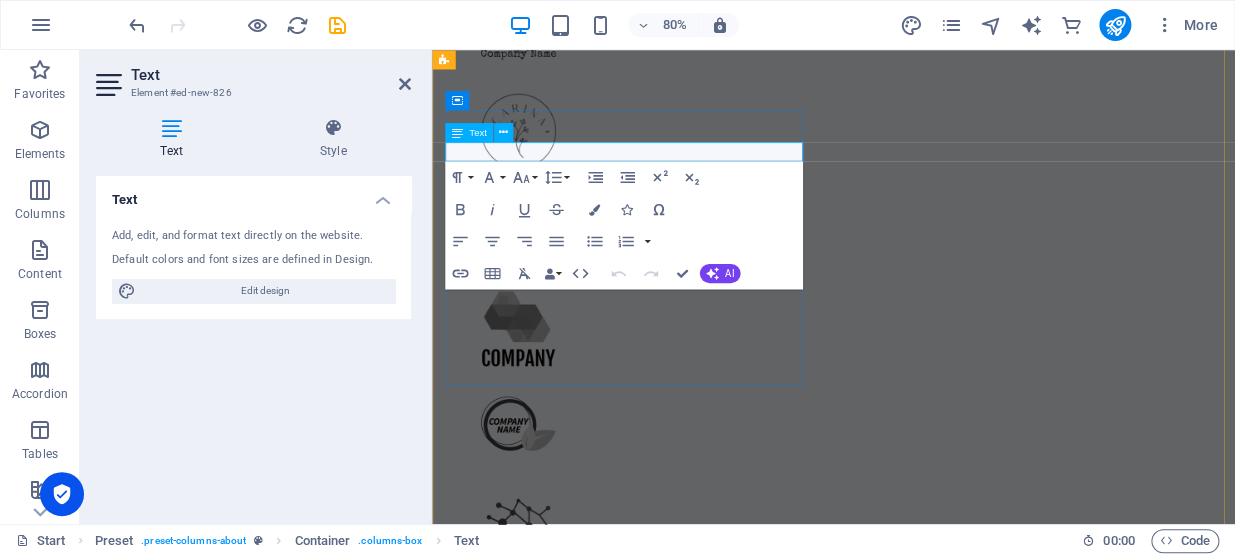 click on "New text element" at bounding box center (934, 1121) 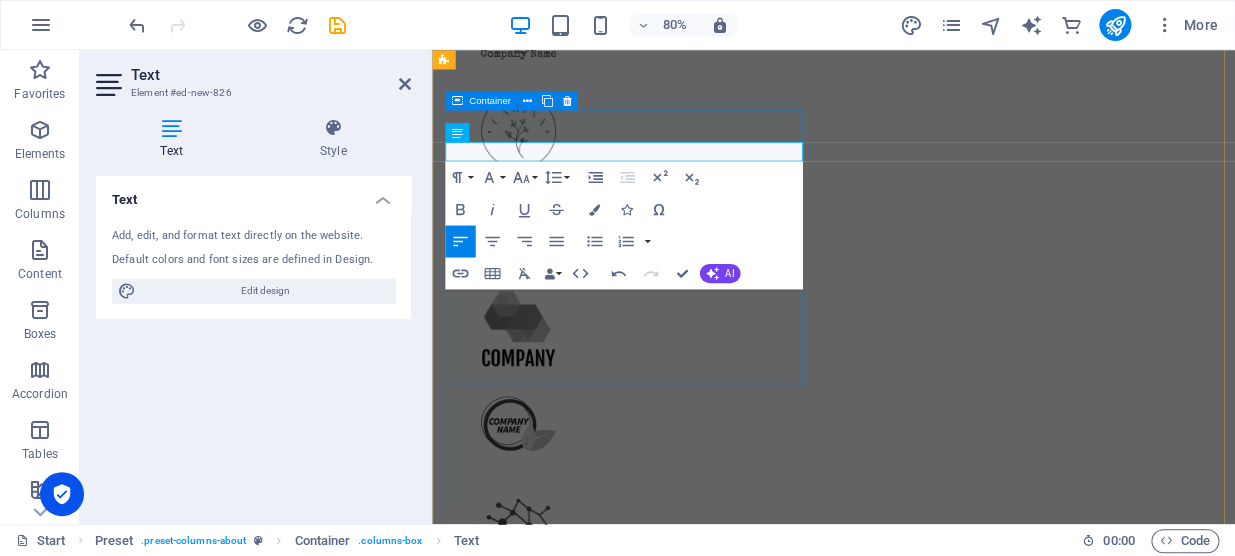 type 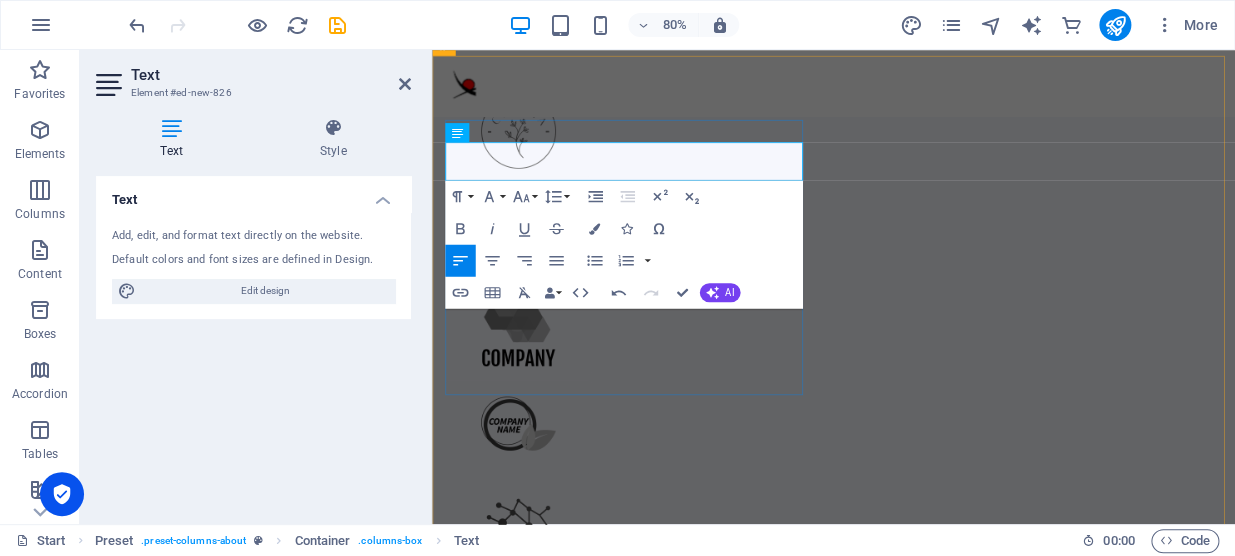scroll, scrollTop: 1163, scrollLeft: 0, axis: vertical 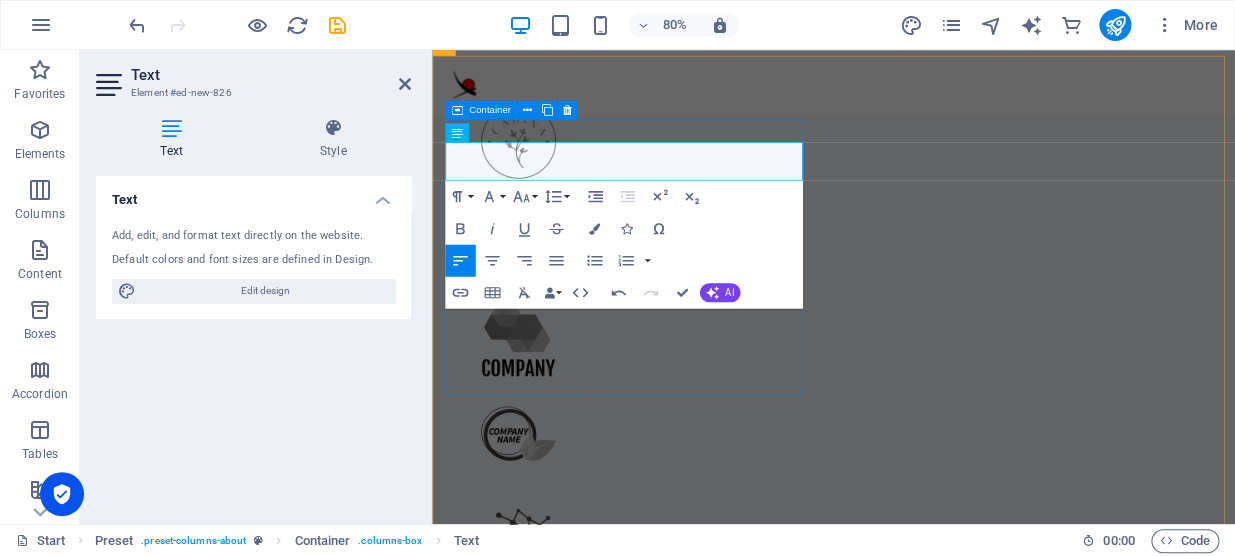 click on "We have been around since the early 200's Who are we?" at bounding box center (934, 1205) 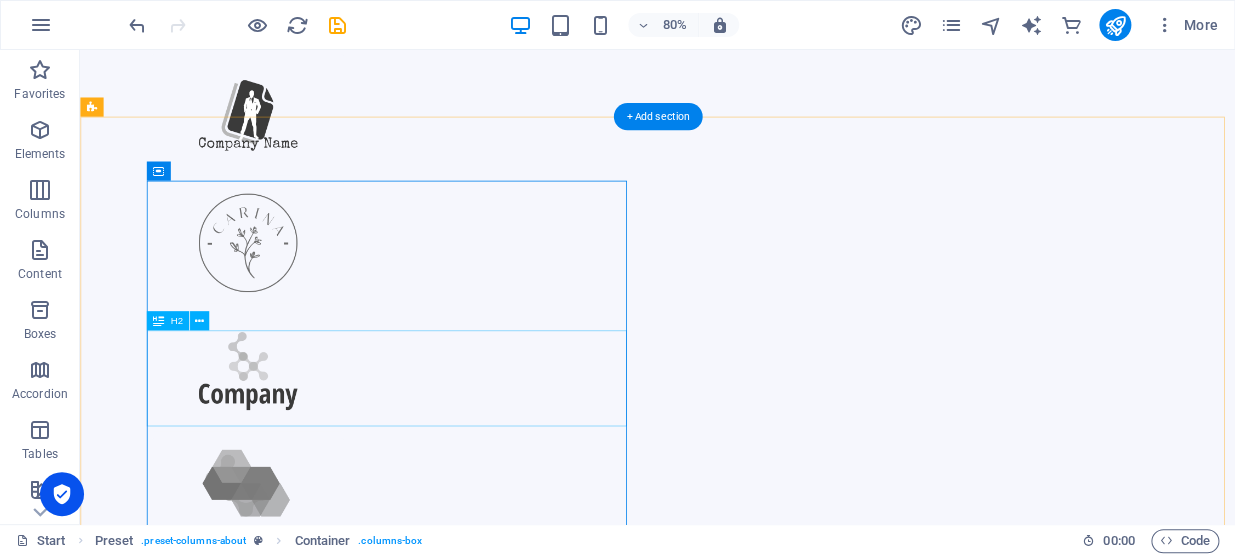 click on "Who are we?" at bounding box center (728, 1594) 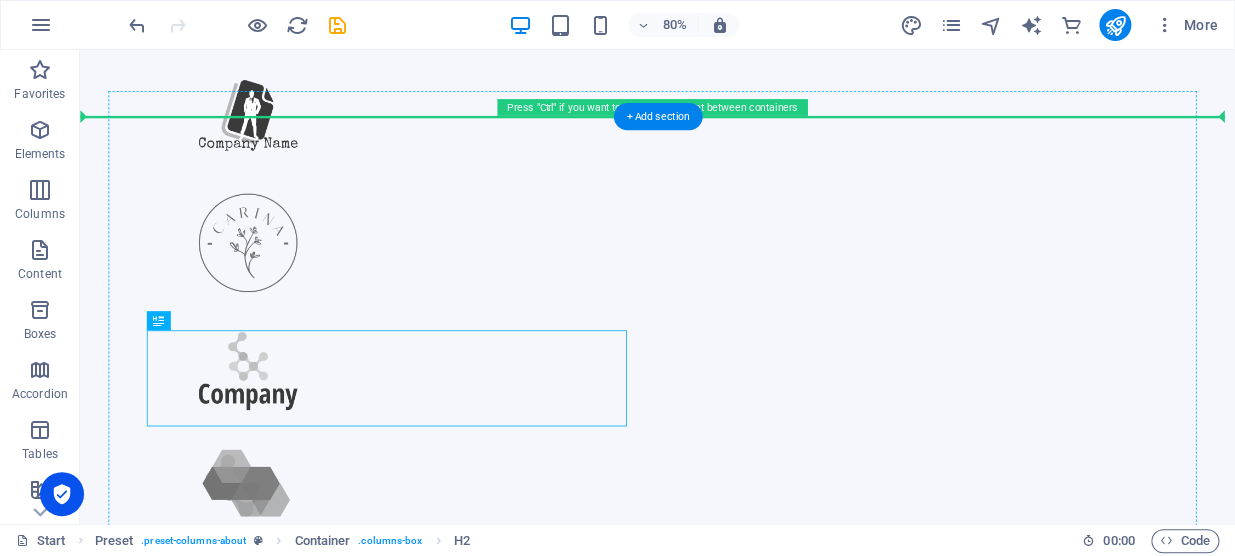drag, startPoint x: 317, startPoint y: 426, endPoint x: 303, endPoint y: 377, distance: 50.96077 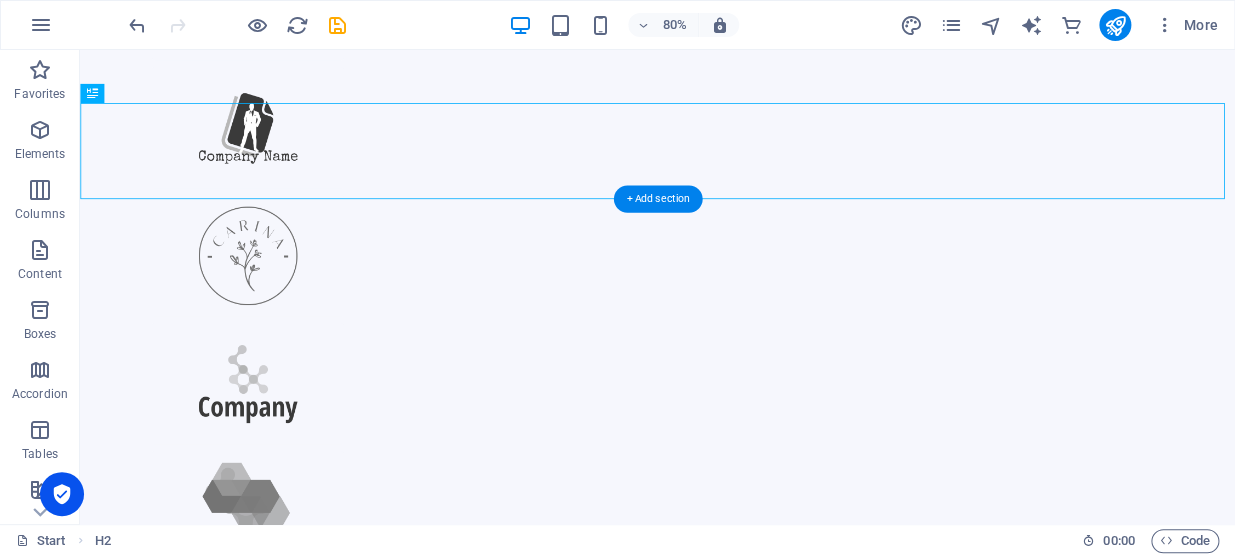scroll, scrollTop: 1254, scrollLeft: 0, axis: vertical 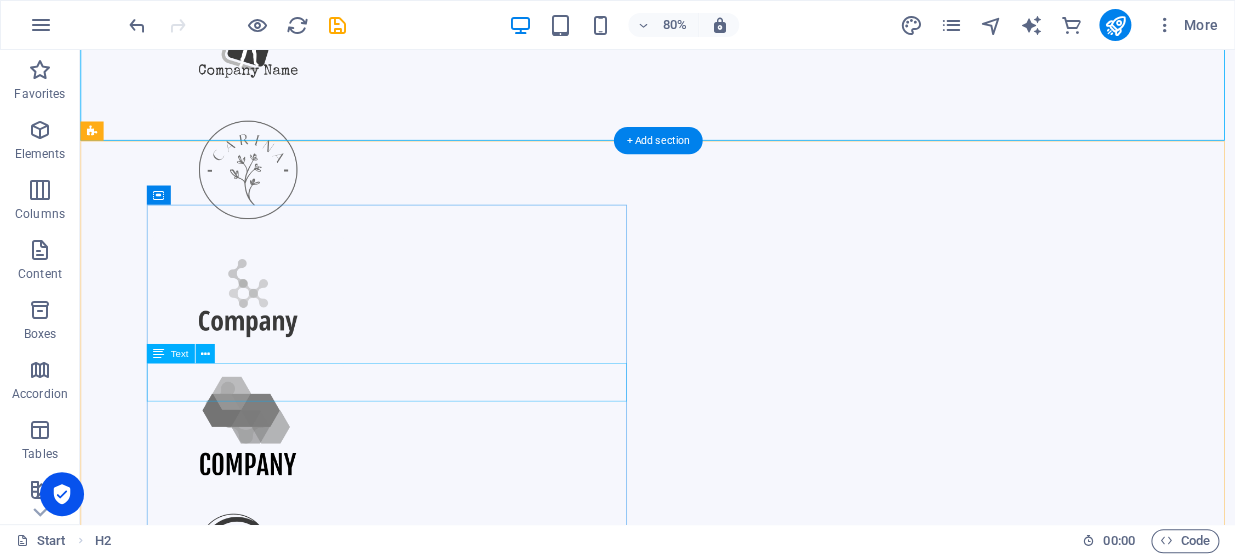 click on "We have been around since the early 200's" at bounding box center [728, 1539] 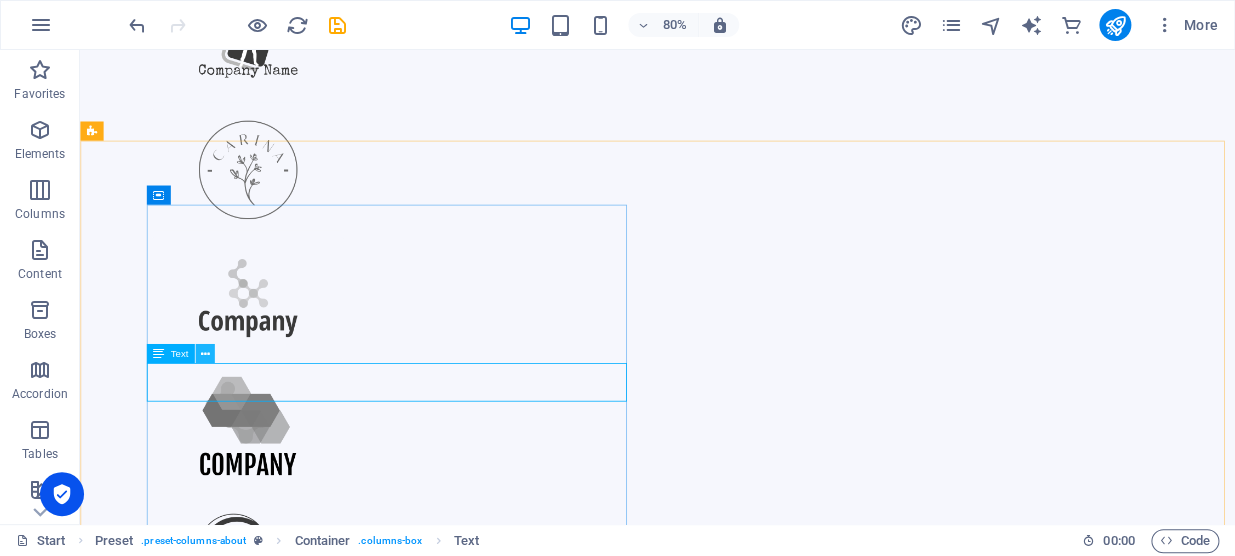 click at bounding box center (204, 353) 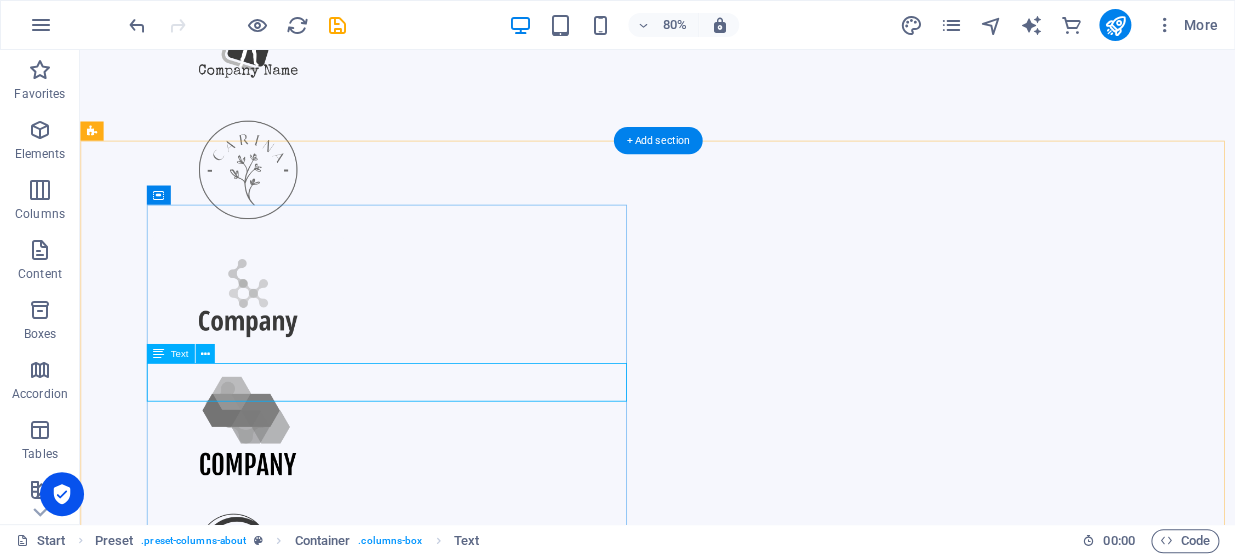 click on "We have been around since the early 200's" at bounding box center (728, 1539) 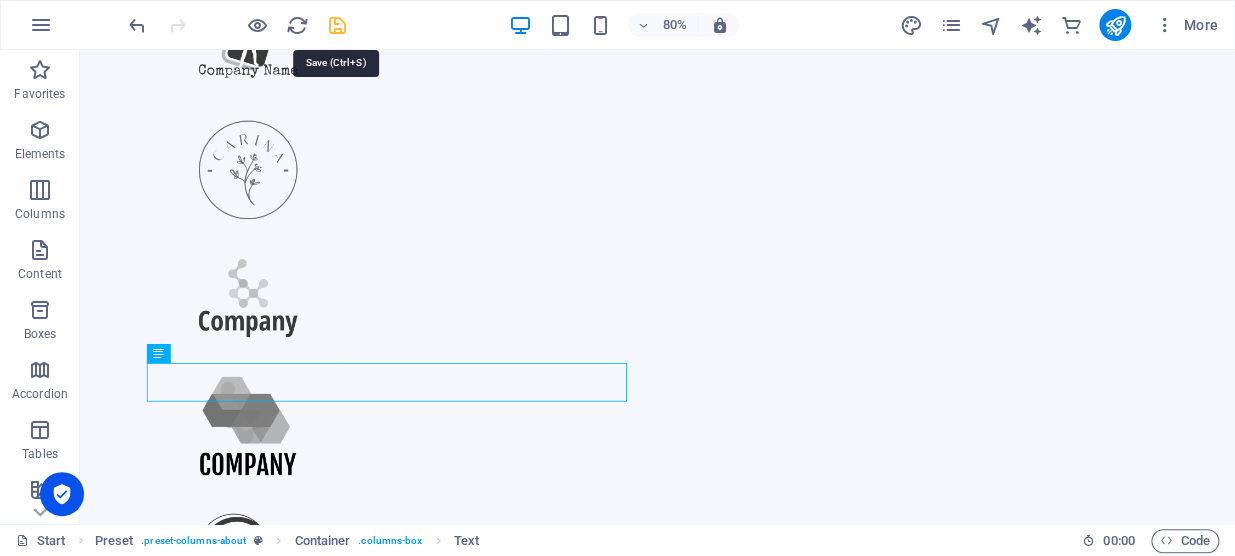 click at bounding box center [337, 25] 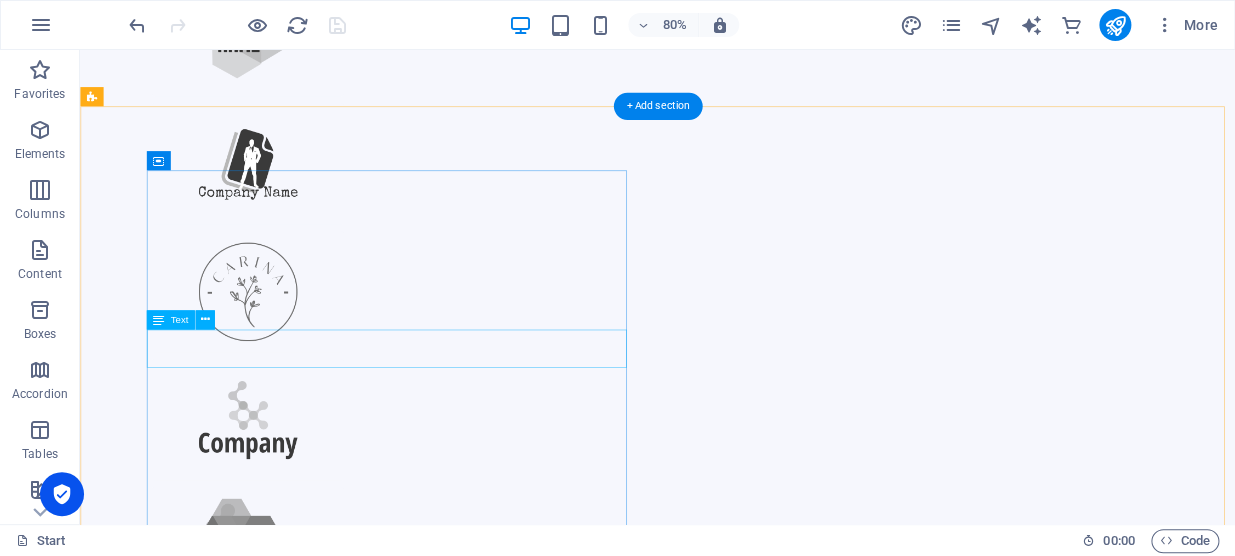 scroll, scrollTop: 1363, scrollLeft: 0, axis: vertical 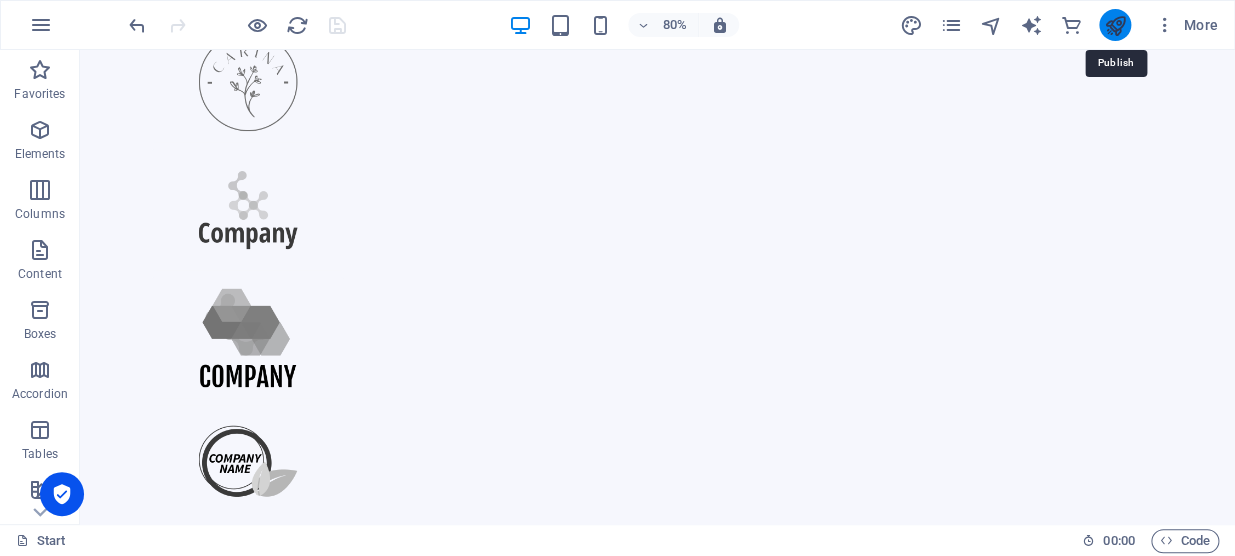 click at bounding box center (1114, 25) 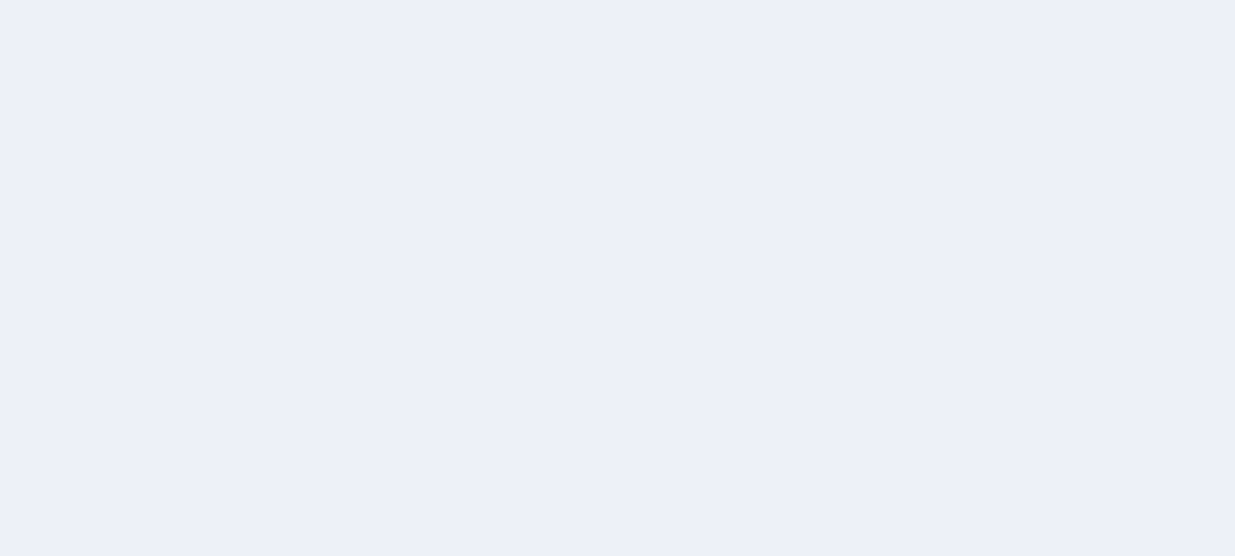 scroll, scrollTop: 0, scrollLeft: 0, axis: both 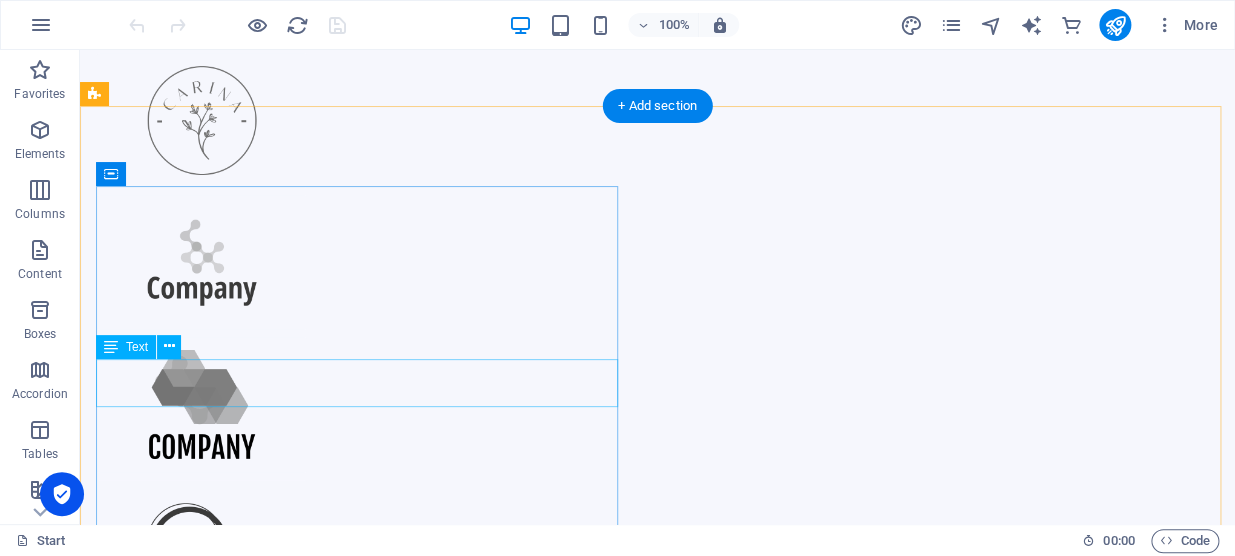 click on "We have been around since the early 200's" at bounding box center (657, 1345) 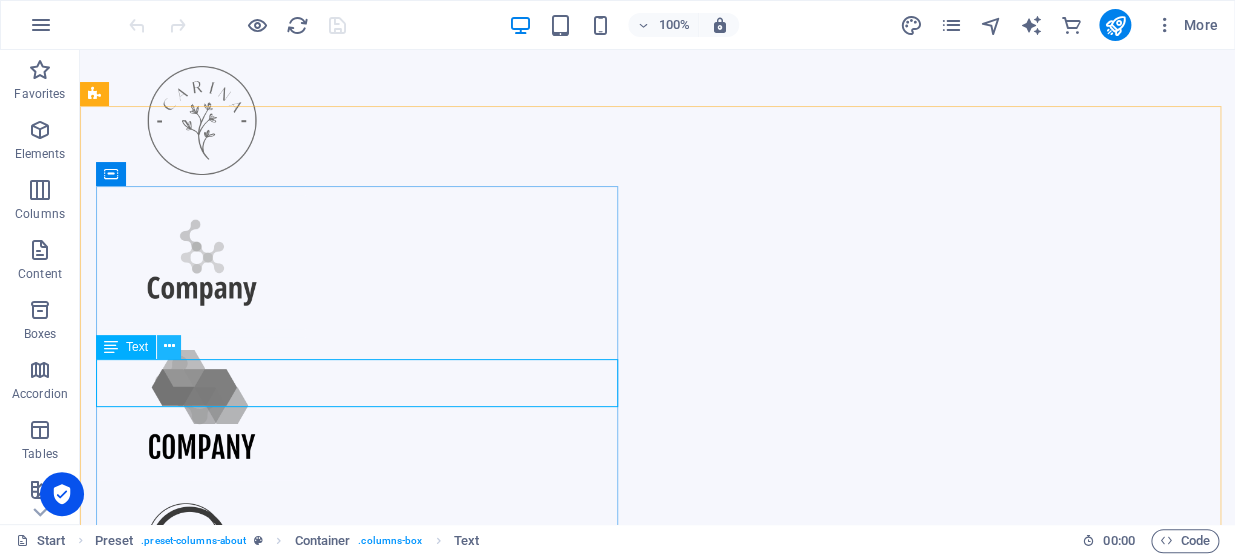 click at bounding box center (169, 346) 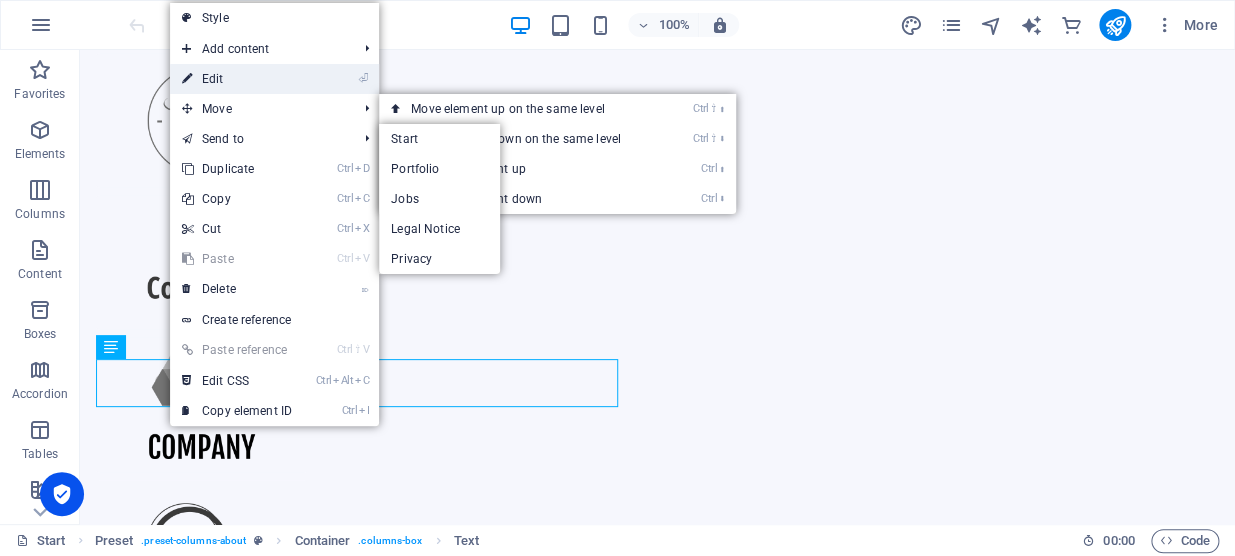 click on "⏎  Edit" at bounding box center [237, 79] 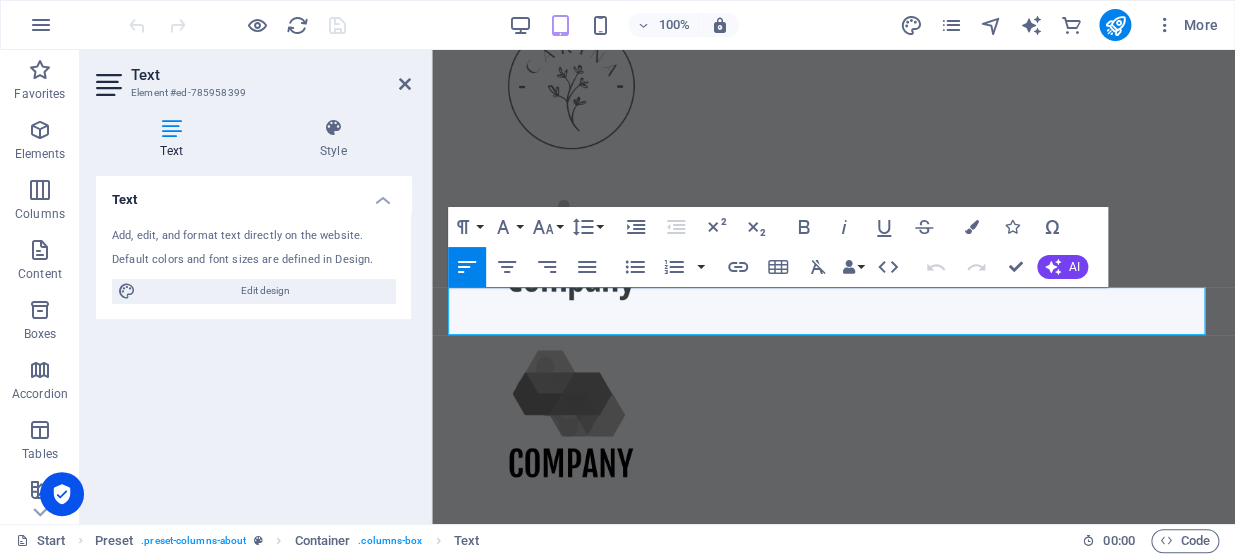 scroll, scrollTop: 1993, scrollLeft: 0, axis: vertical 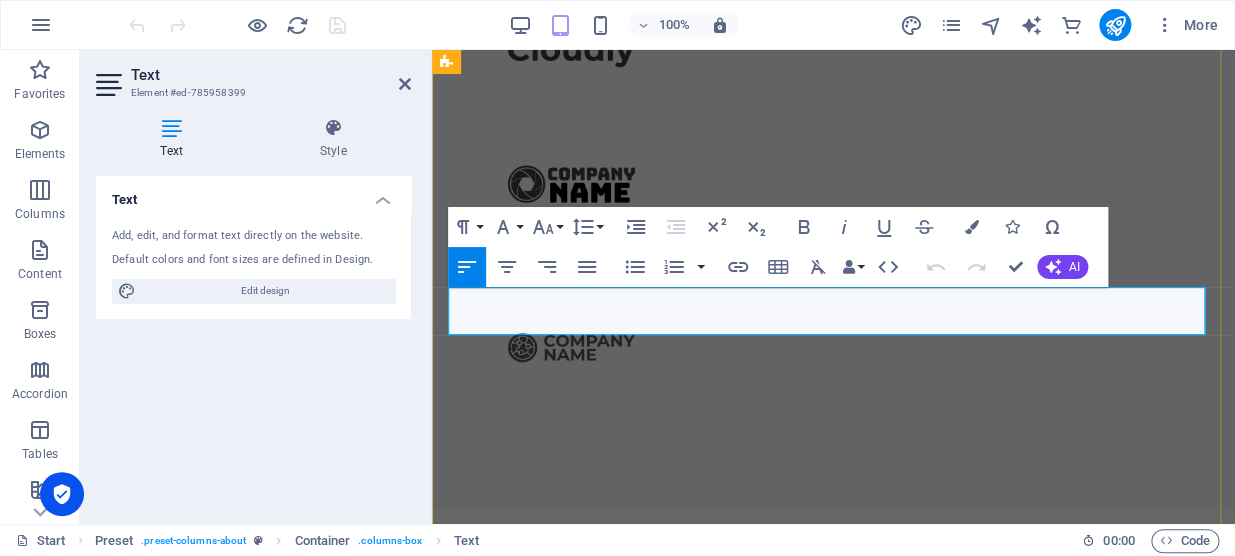 click on "We have been around since the early 200's" at bounding box center (833, 682) 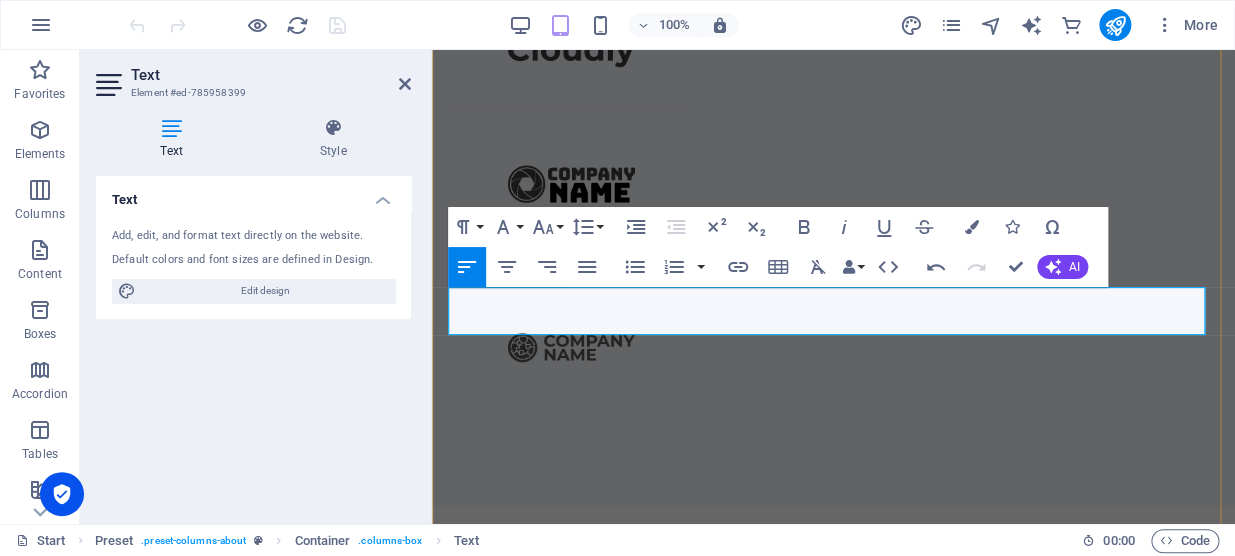click on "We have been around since the early 2000's" at bounding box center [833, 682] 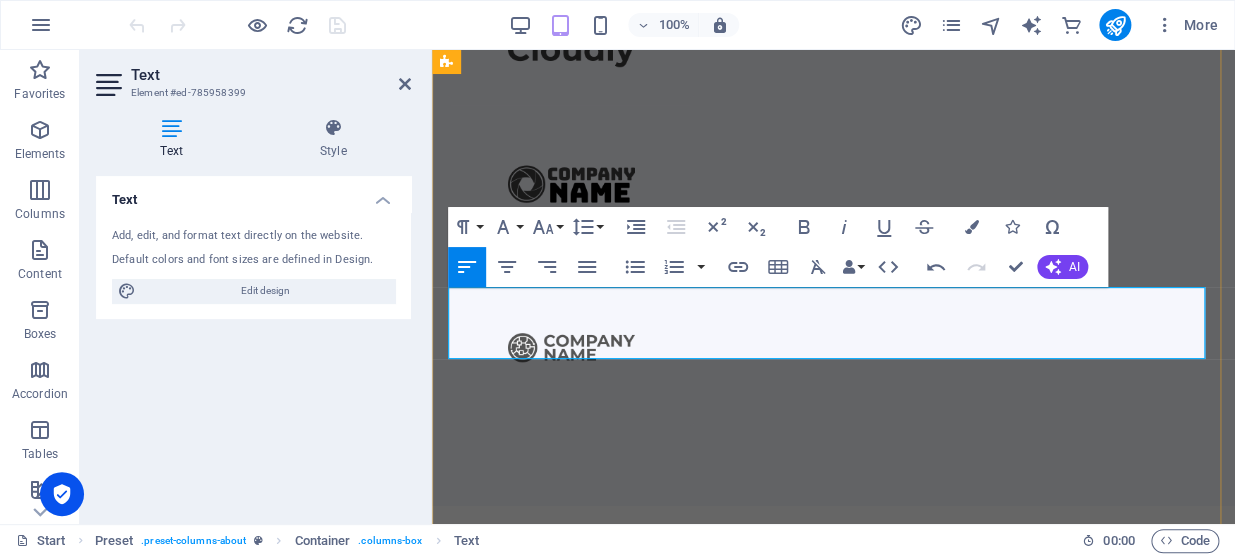 click at bounding box center [833, 706] 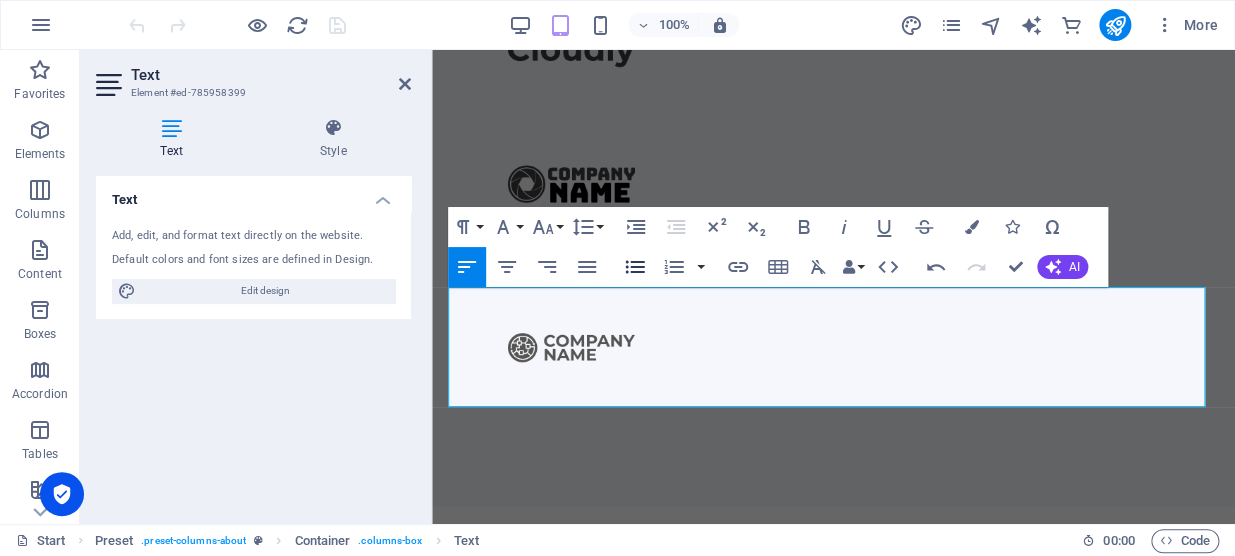 click 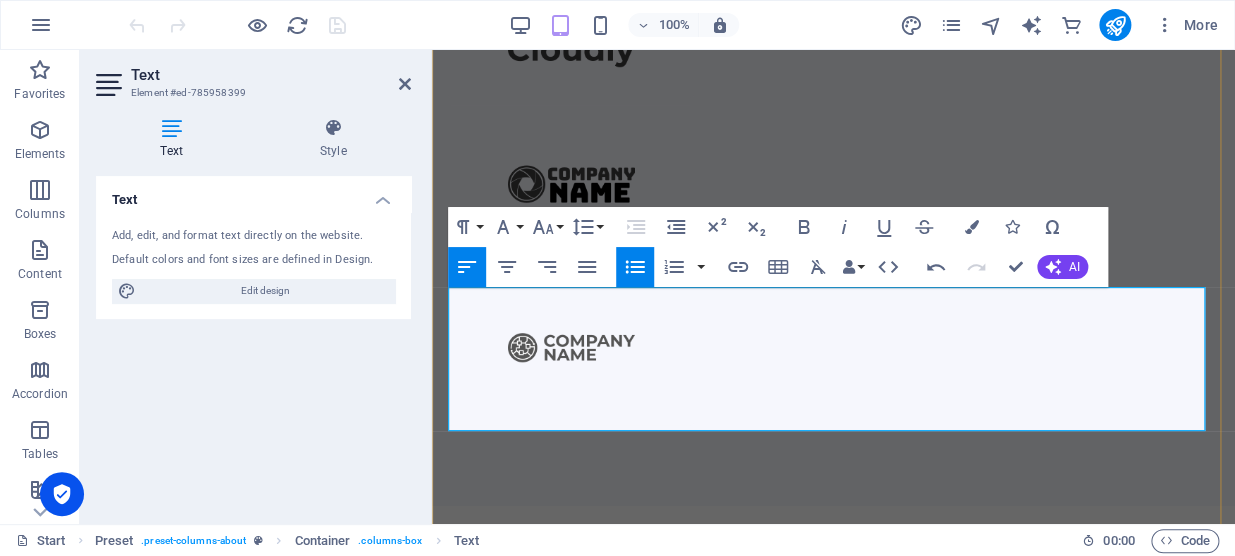 drag, startPoint x: 571, startPoint y: 343, endPoint x: 468, endPoint y: 341, distance: 103.01942 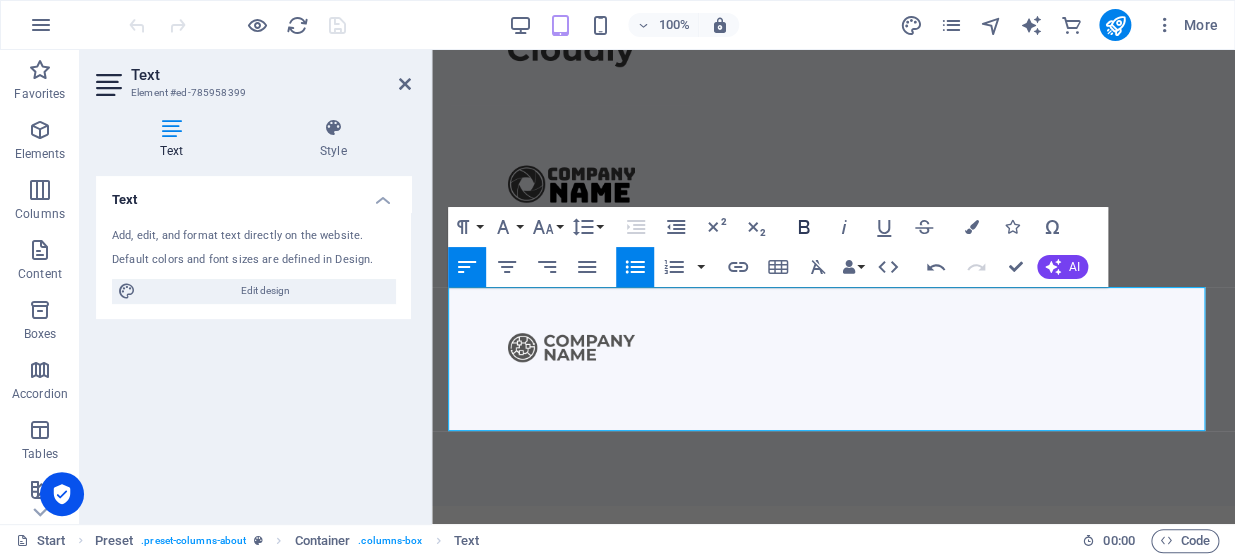 click 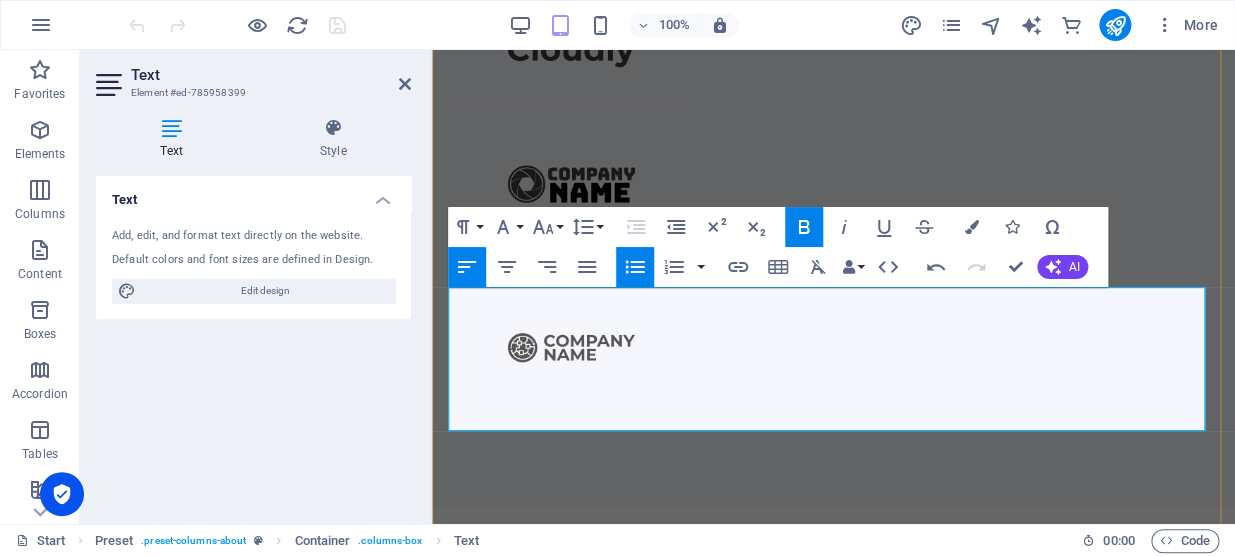 click at bounding box center (841, 754) 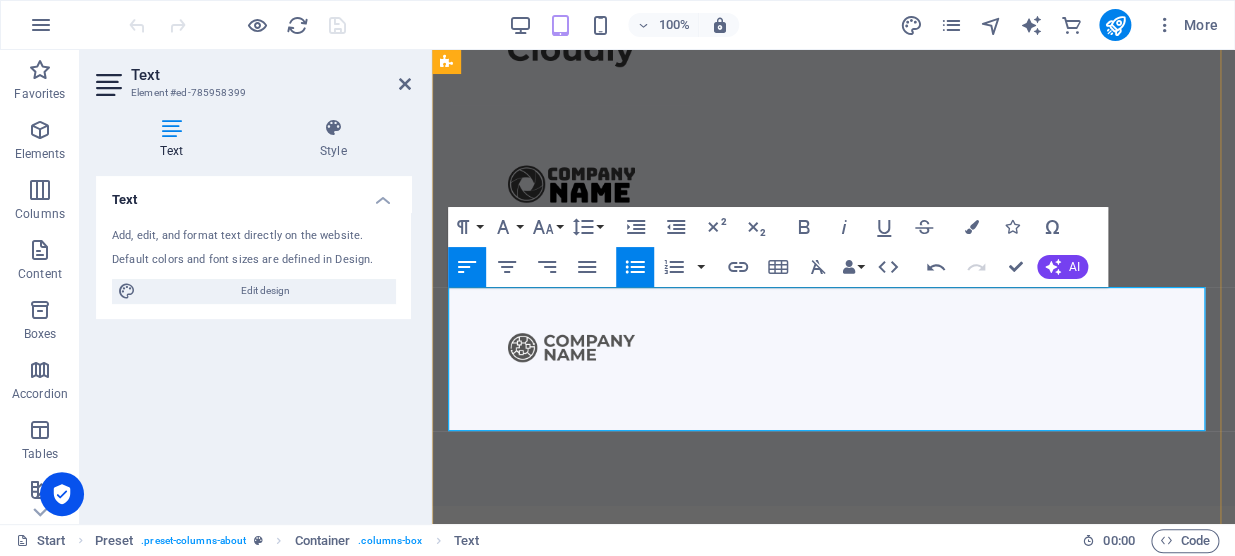 click on "People Counters , for malls / shops - also known as Footfall solutions" at bounding box center (841, 730) 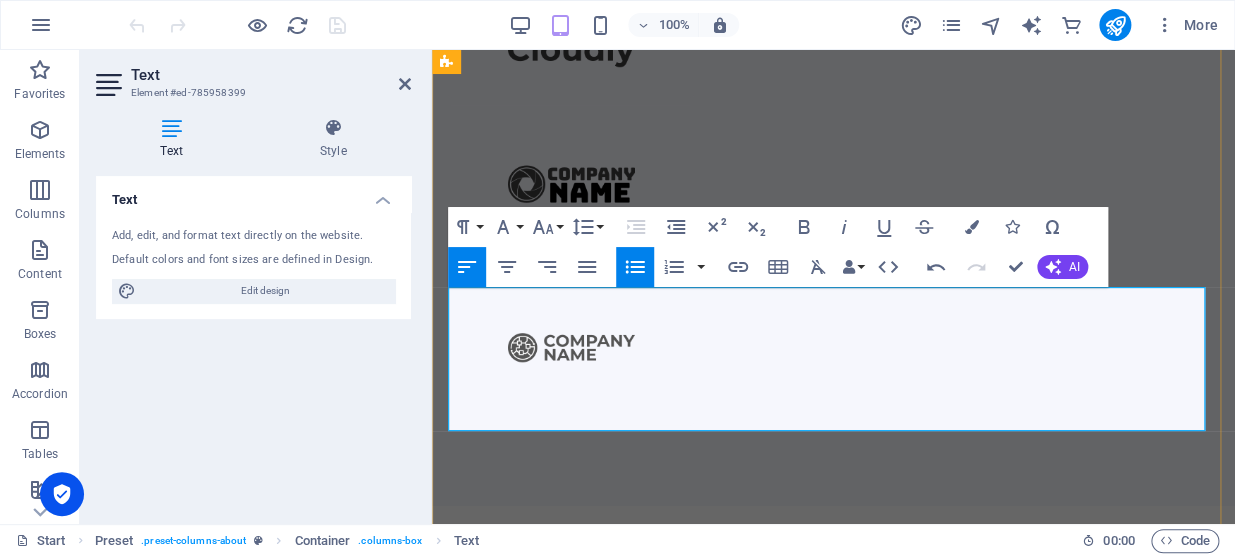 click on "People Counters , for malls / shops - also known as "Footfall" solutions" at bounding box center (841, 730) 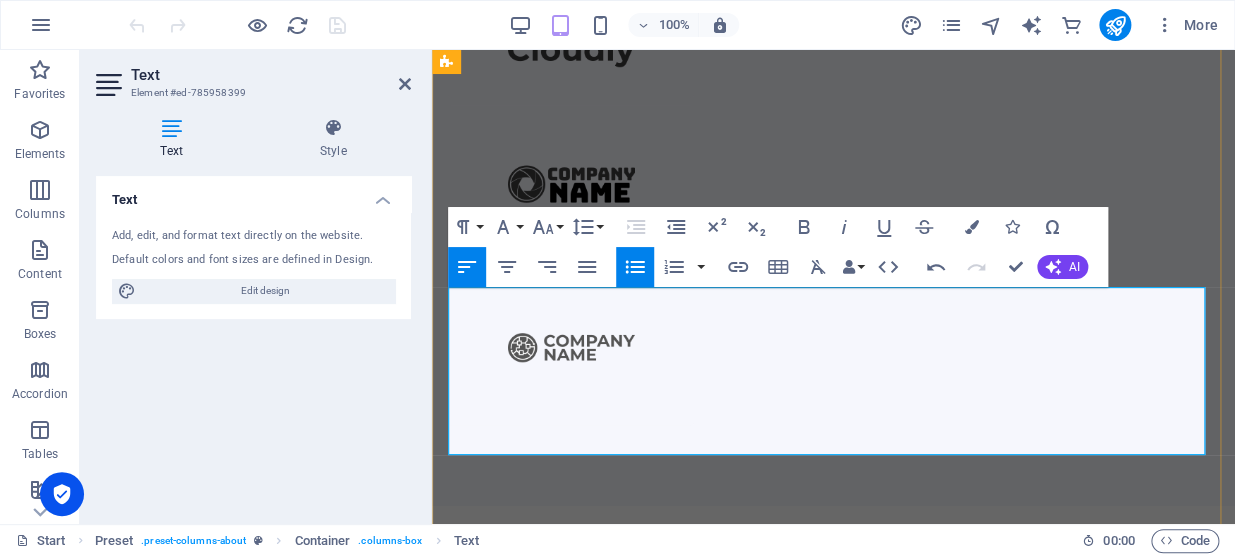 drag, startPoint x: 902, startPoint y: 371, endPoint x: 842, endPoint y: 376, distance: 60.207973 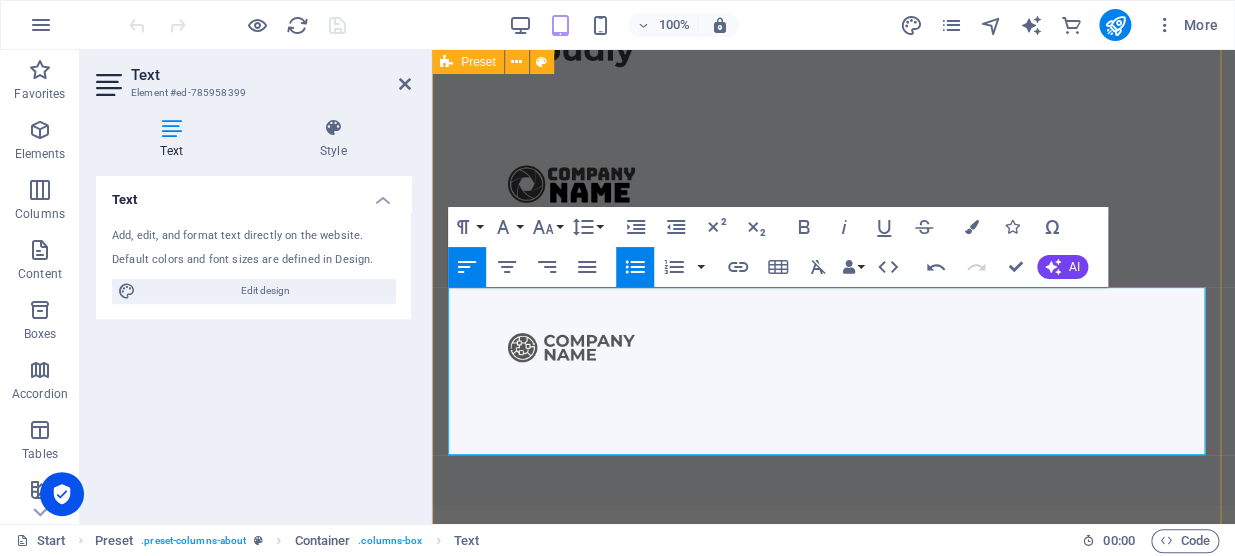 click on "We have been around since the early 2000's Stuff we have done in the past: People Counters , for malls / shops - also known as "Footfall" solutions- Here we partnered with Itera technologies (Hardware vendor) and Ukuteta (Installation and support specialists) .cls-1{fill:#1a171b;stroke:#fff;stroke-miterlimit:10;} Element 2
.cls-1{fill:#1a171b;stroke:#fff;stroke-miterlimit:10;} Element 2
Our Team Our Philosophy .cls-1{fill:#1a171b;stroke:#fff;stroke-miterlimit:10;} Element 2" at bounding box center (833, 1973) 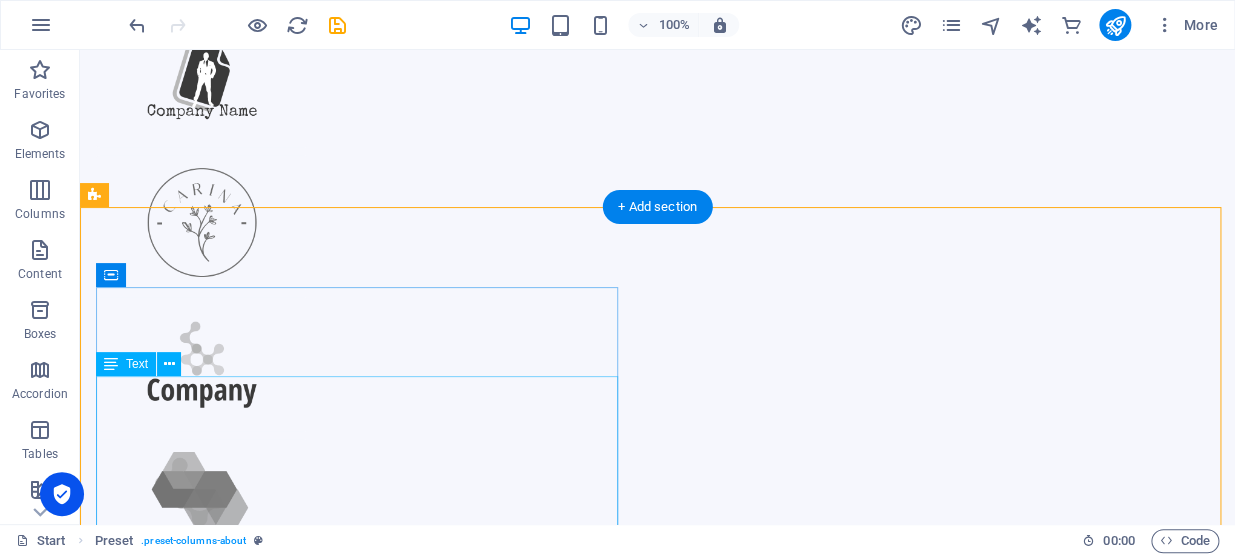 scroll, scrollTop: 1352, scrollLeft: 0, axis: vertical 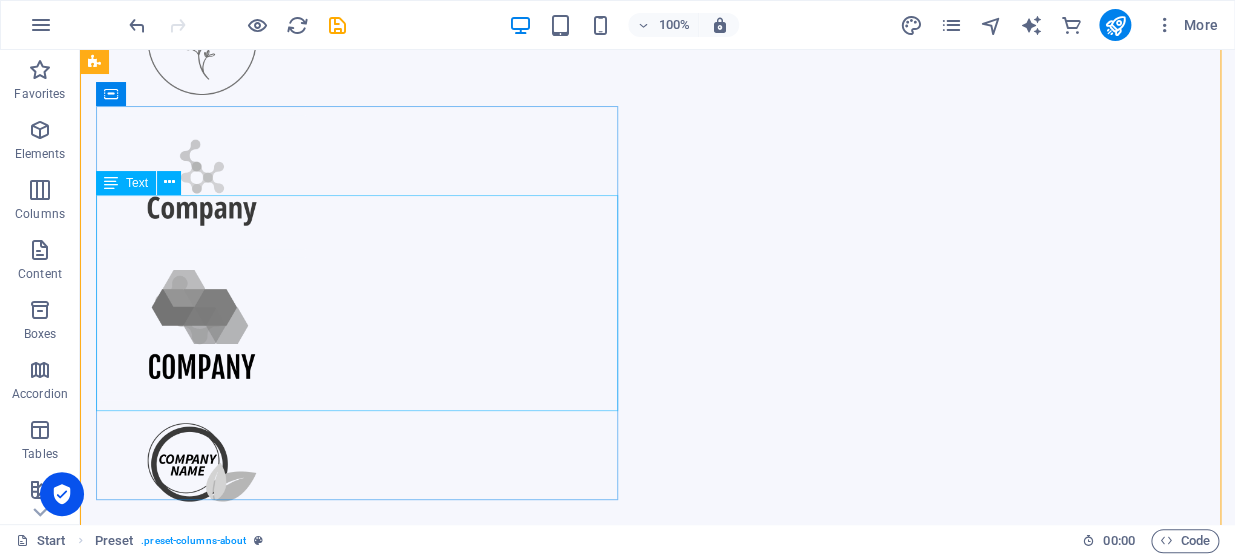 click on "We have been around since the early 2000's Stuff we have done in the past: People Counters , for malls / shops - also known as "Footfall" solutions- Here we partnered with Itera technologies (Hardware vendor) and Ukuteta (Installation and support specialists)" at bounding box center [657, 1325] 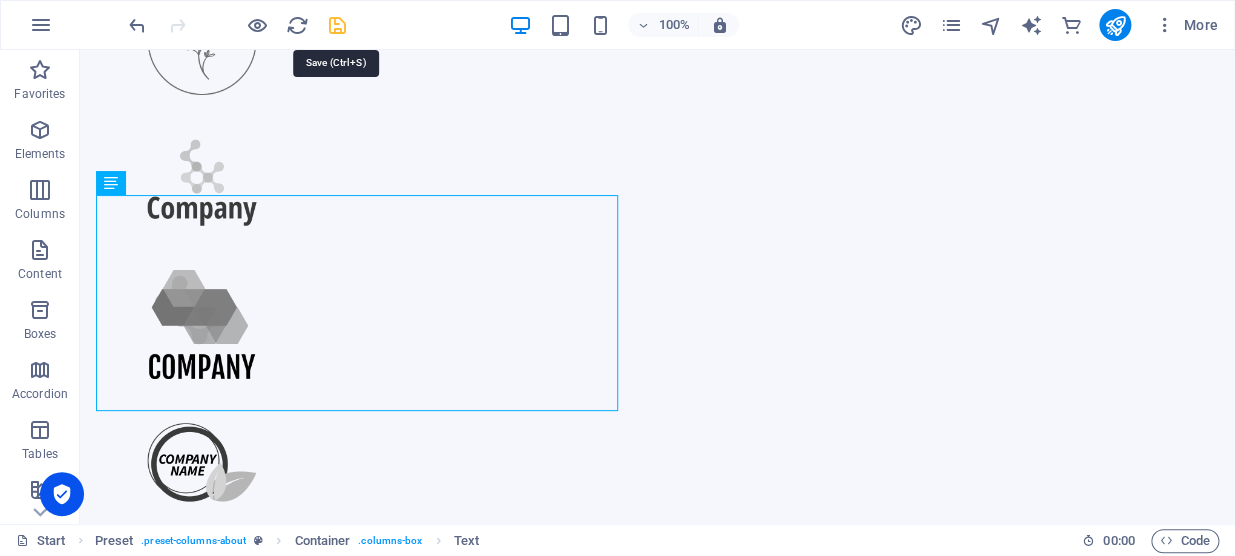 click at bounding box center [337, 25] 